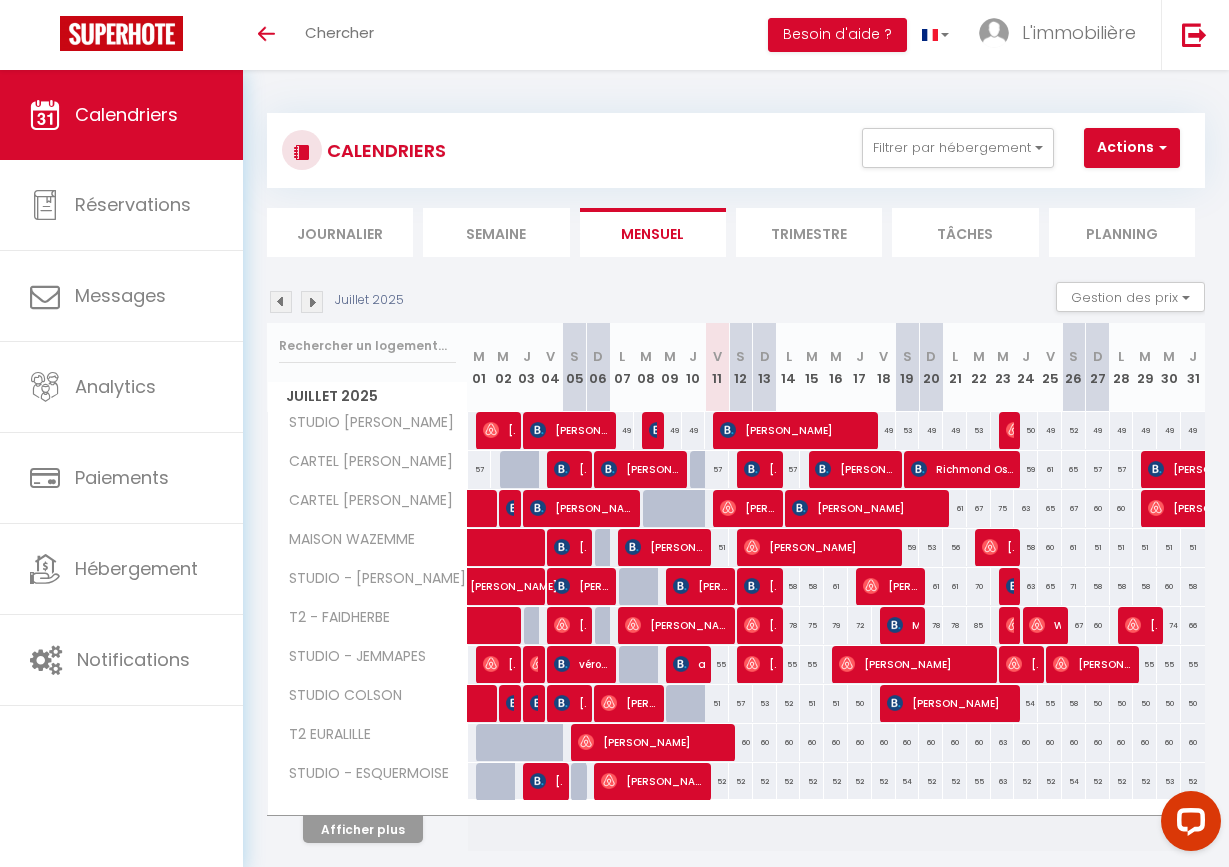 scroll, scrollTop: 0, scrollLeft: 0, axis: both 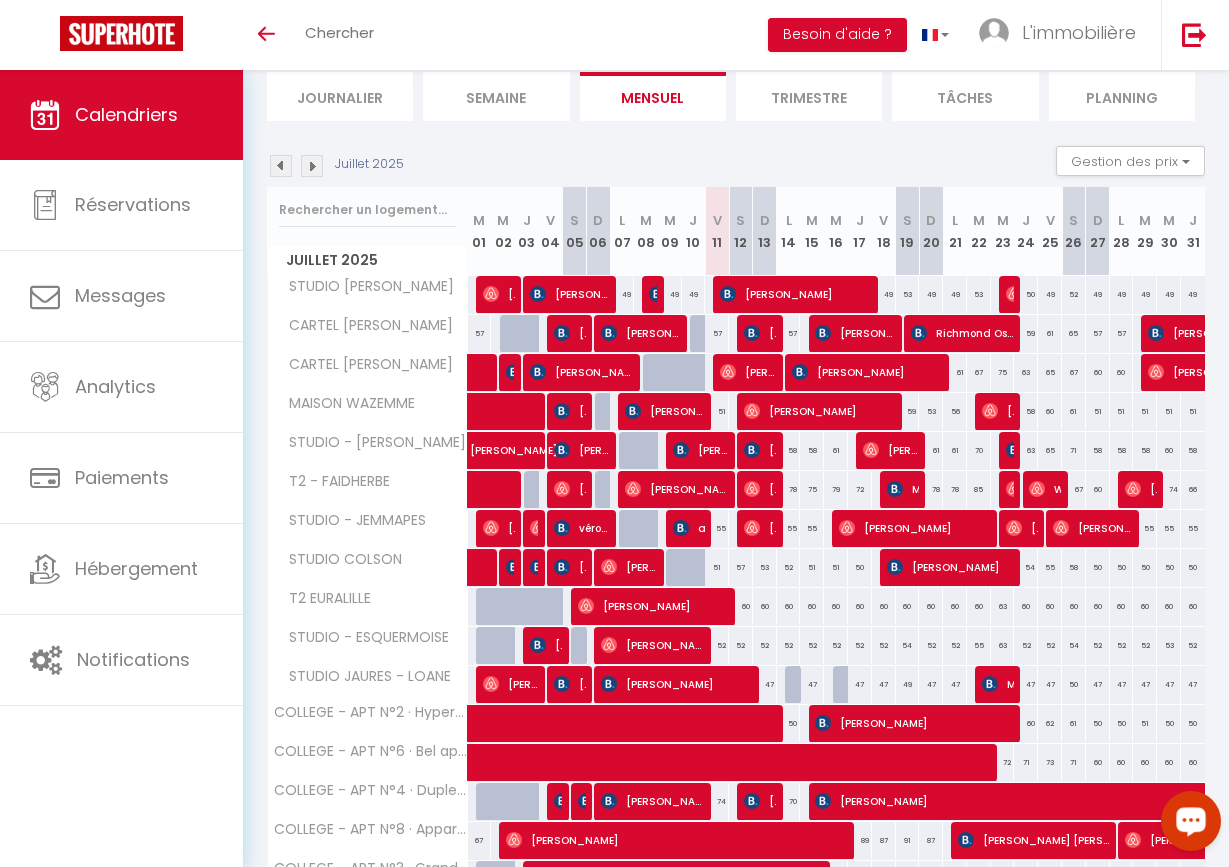 click at bounding box center (1191, 821) 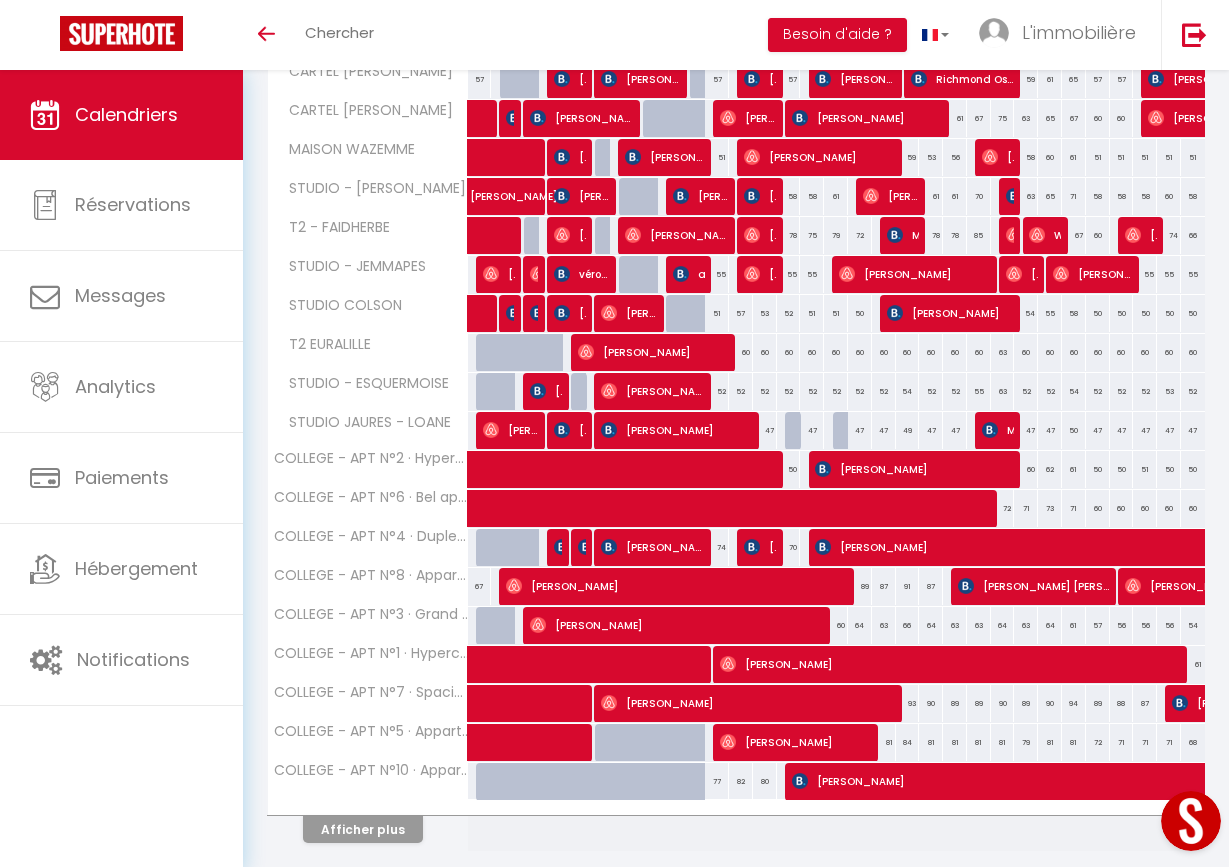 scroll, scrollTop: 391, scrollLeft: 0, axis: vertical 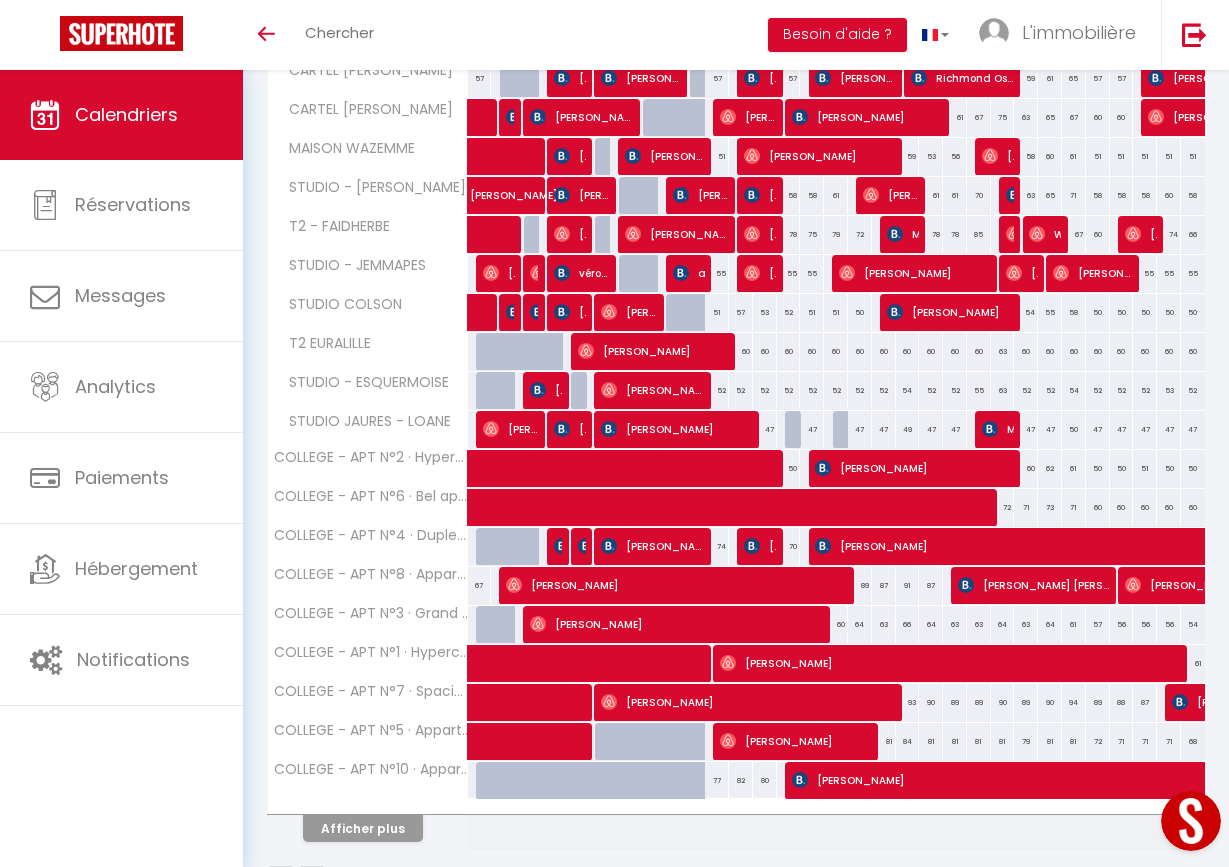 click on "Afficher plus" at bounding box center (363, 828) 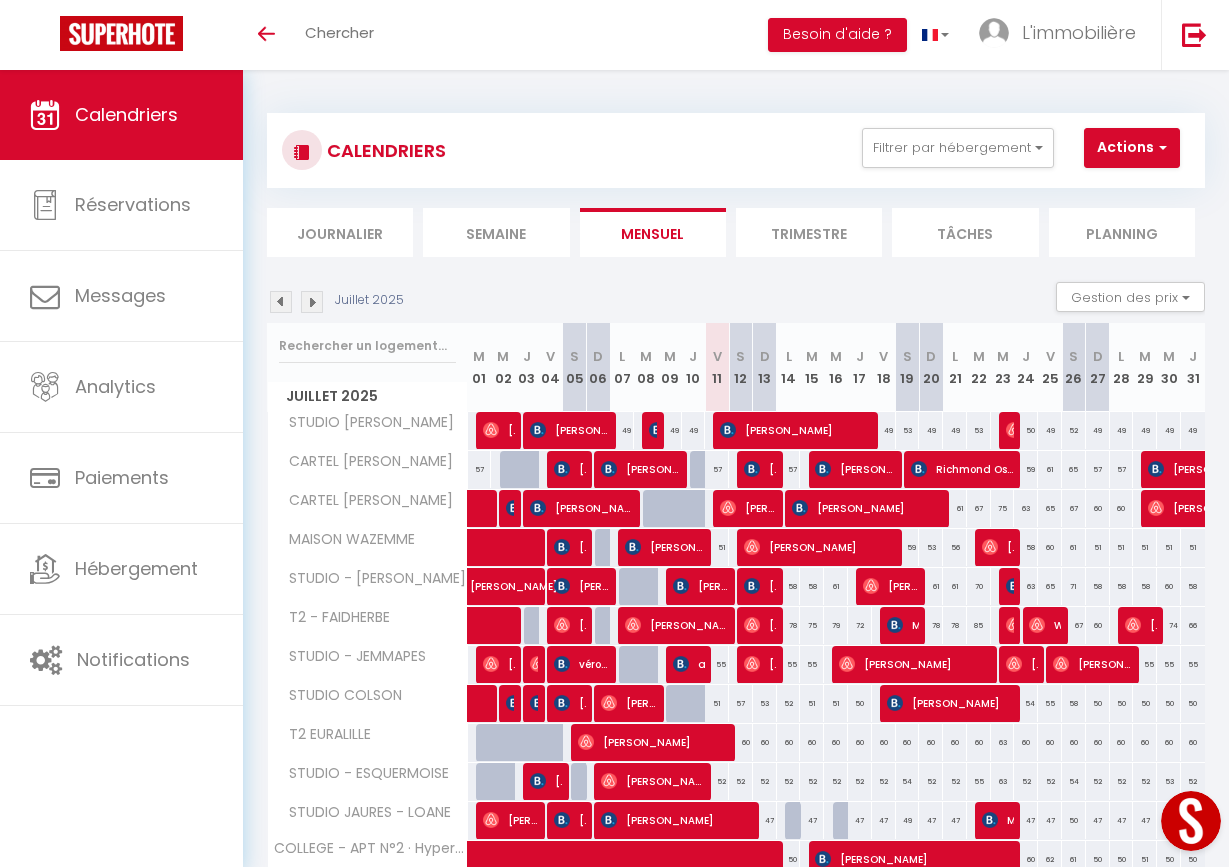 scroll, scrollTop: 0, scrollLeft: 0, axis: both 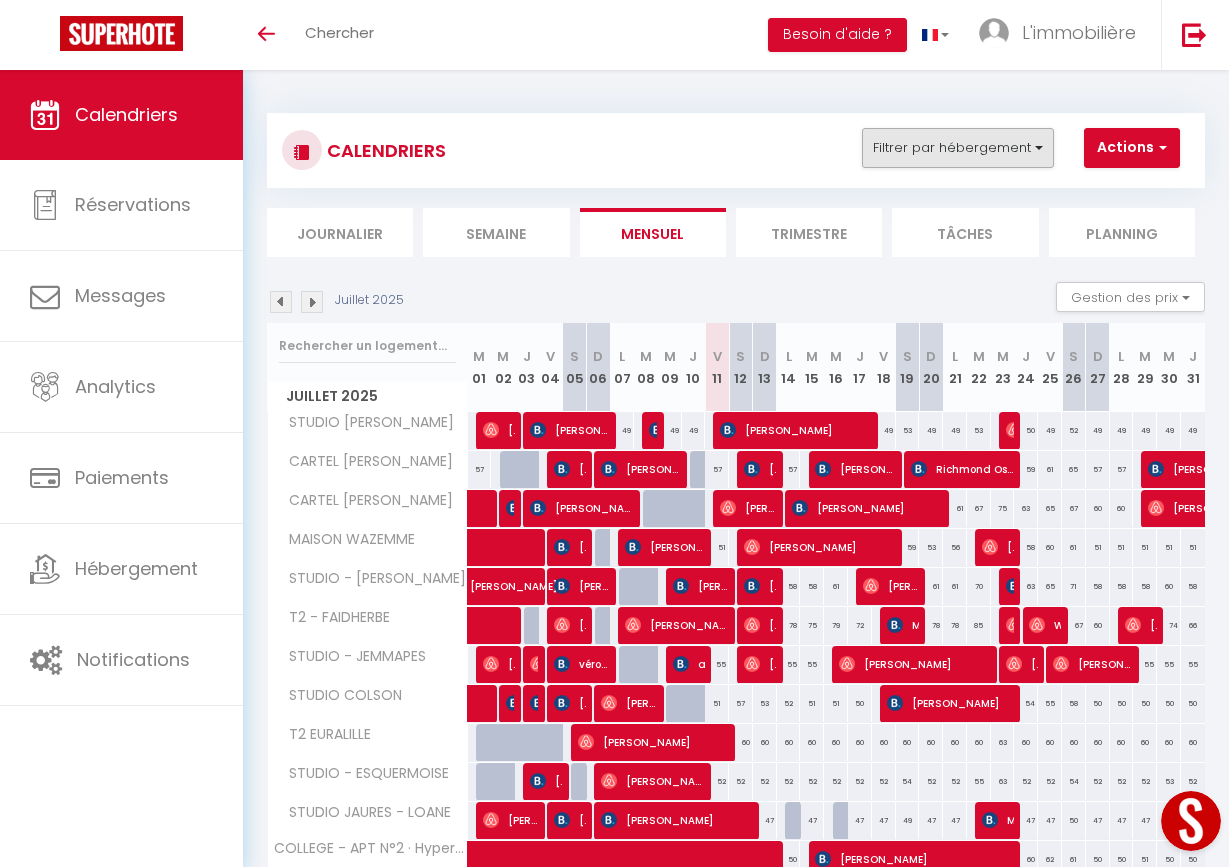 click on "Filtrer par hébergement" at bounding box center [958, 148] 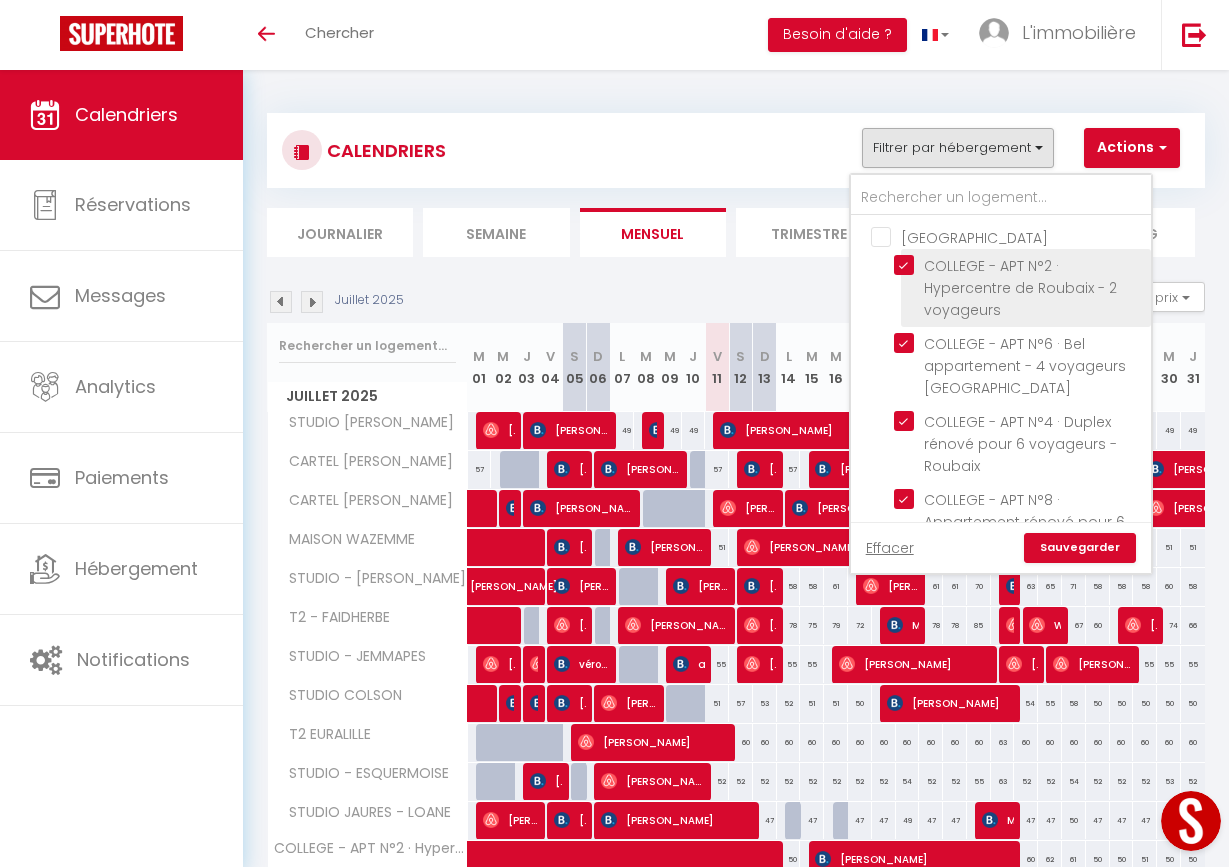 click on "COLLEGE - APT N°2 · Hypercentre de Roubaix - 2 voyageurs" at bounding box center [1019, 265] 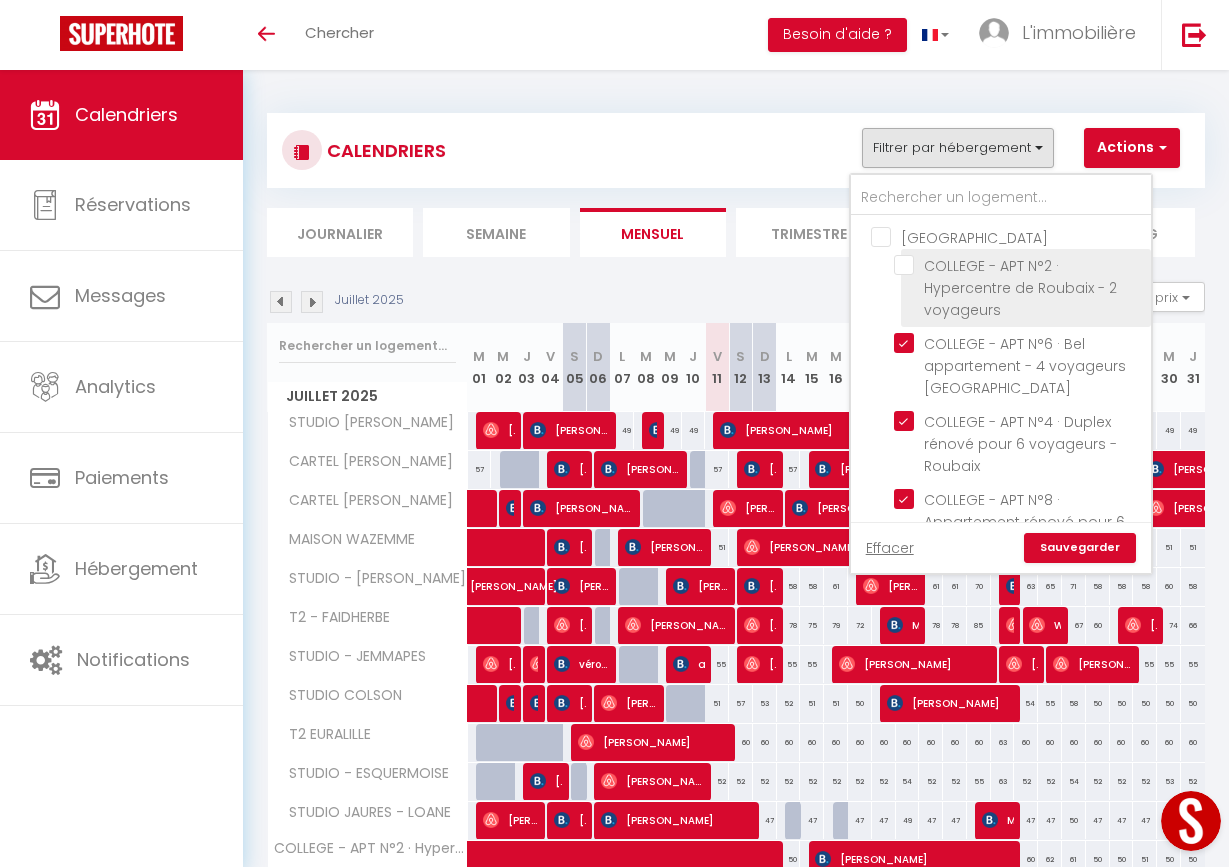 checkbox on "true" 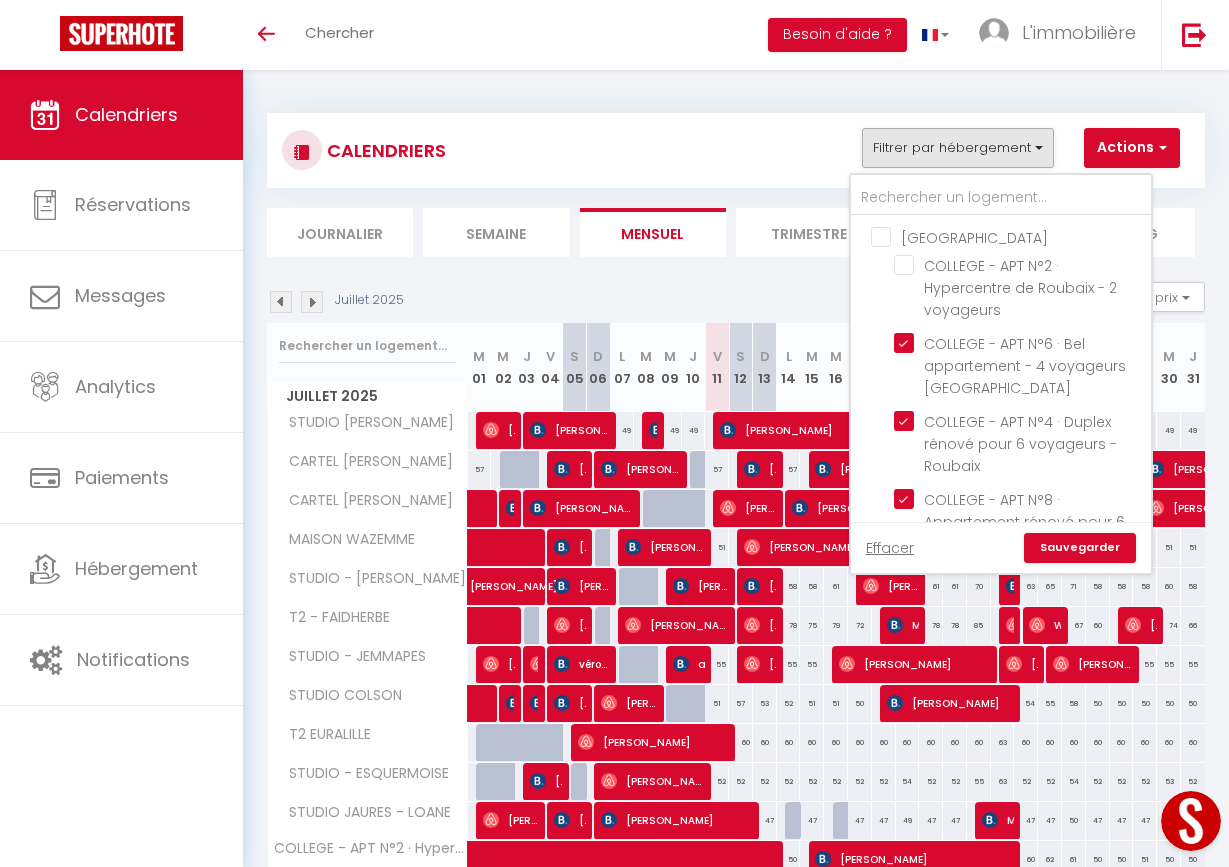 click on "[GEOGRAPHIC_DATA]" at bounding box center (1021, 236) 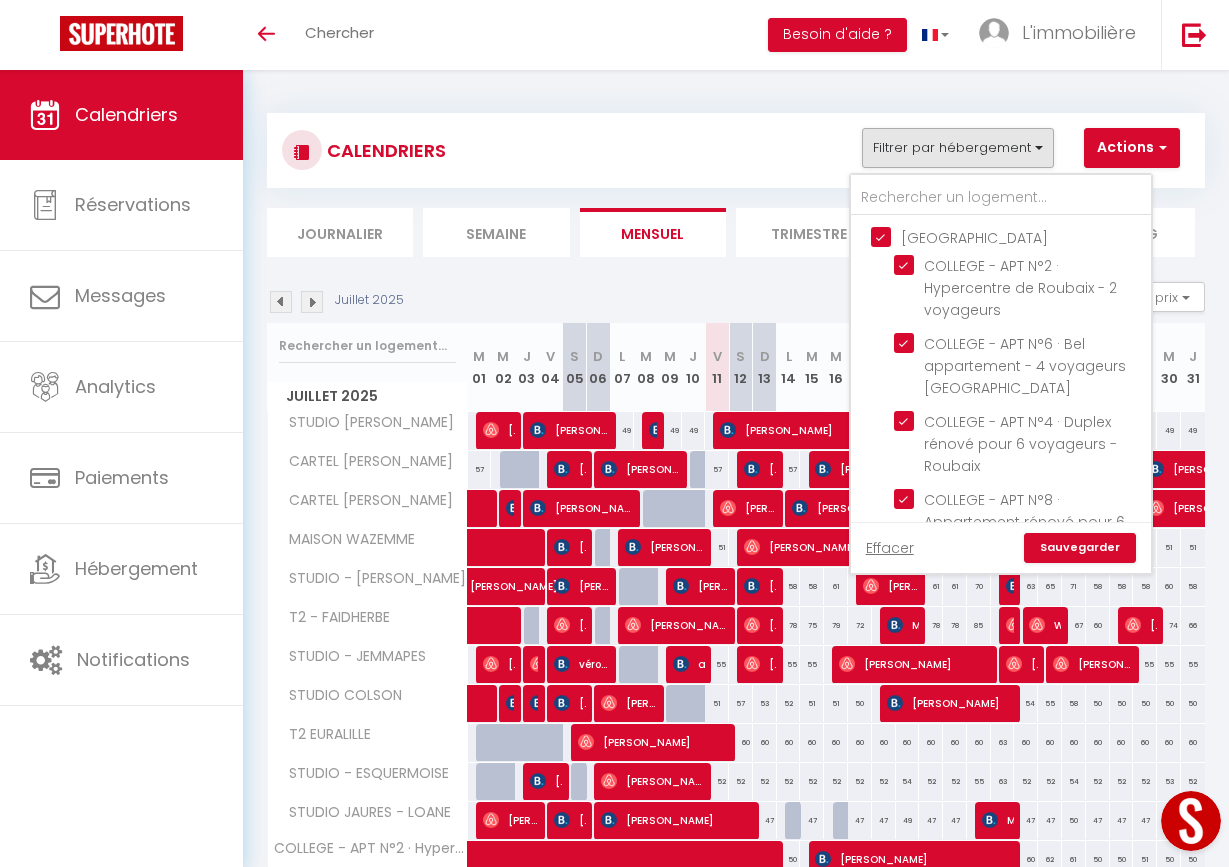 checkbox on "true" 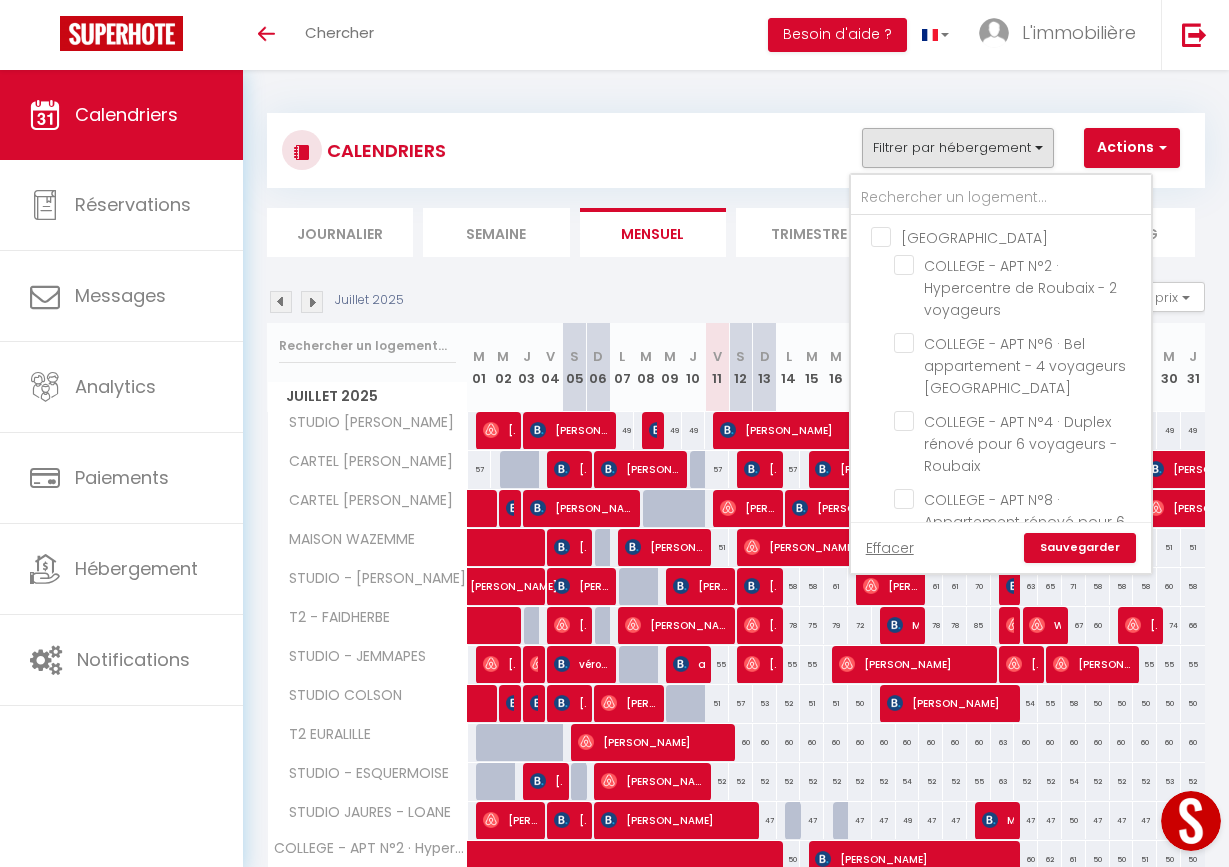 checkbox on "false" 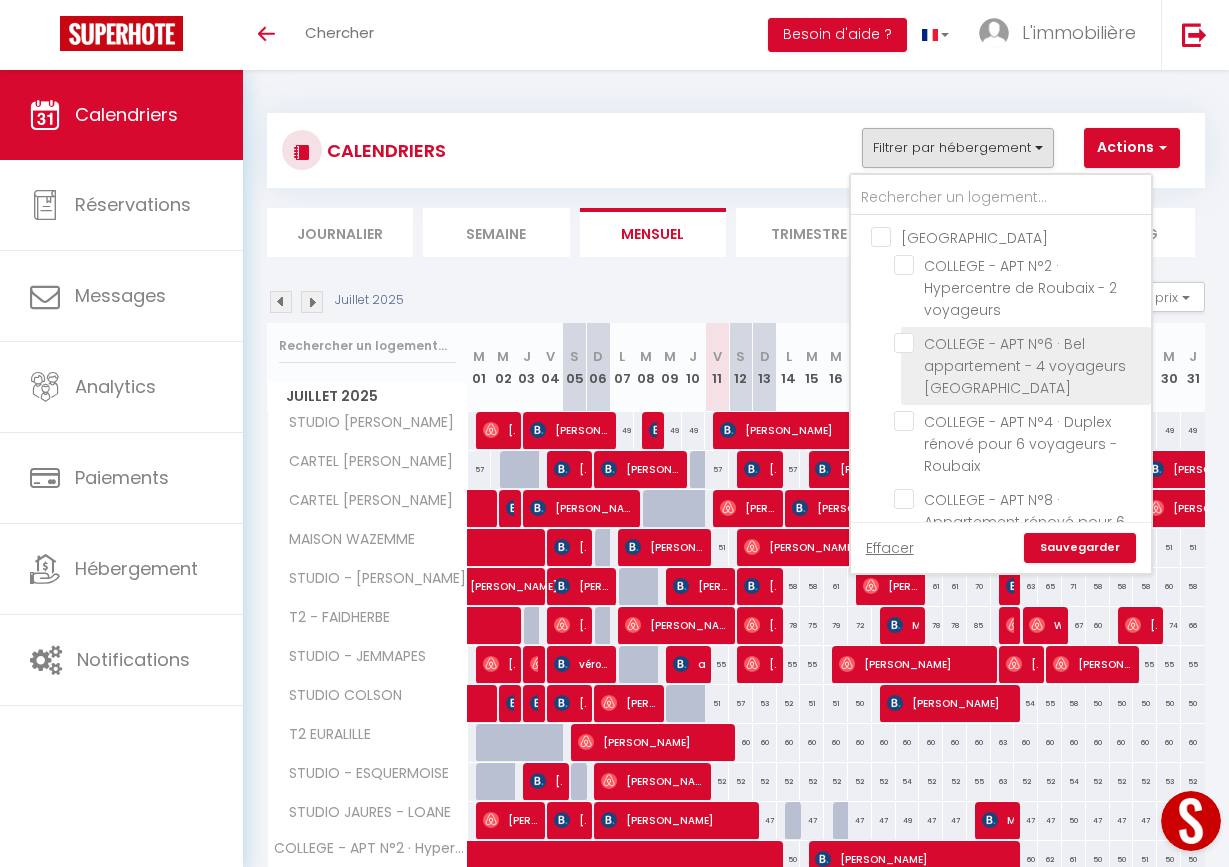 scroll, scrollTop: 34, scrollLeft: 0, axis: vertical 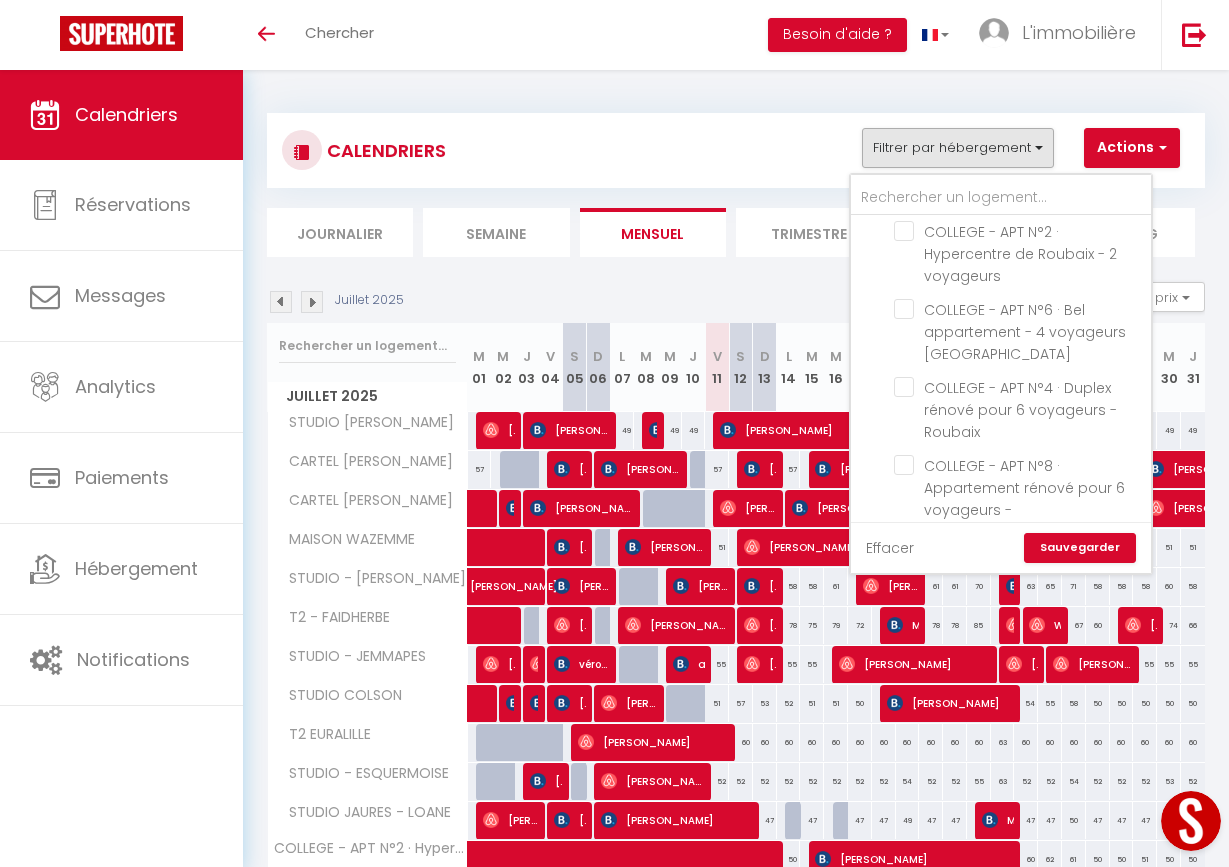 click on "Effacer" at bounding box center (890, 548) 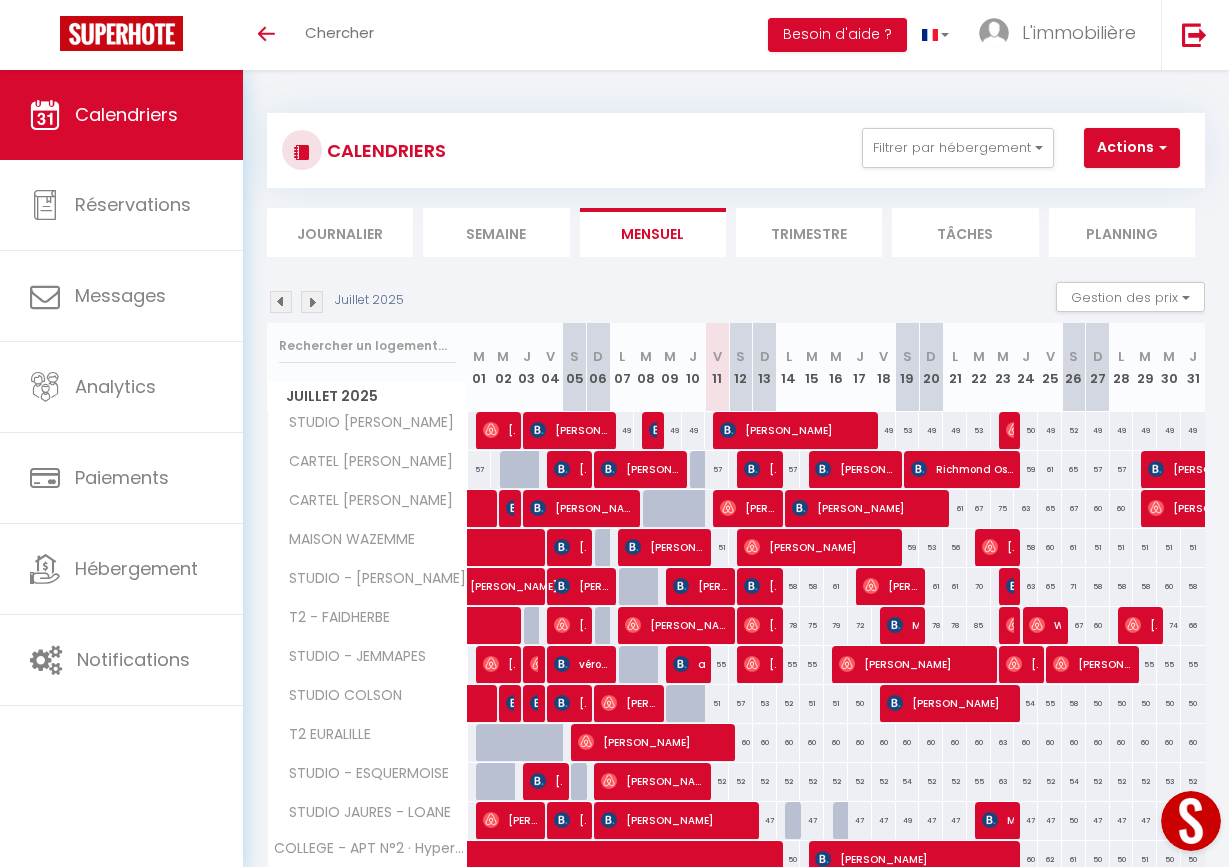 checkbox on "false" 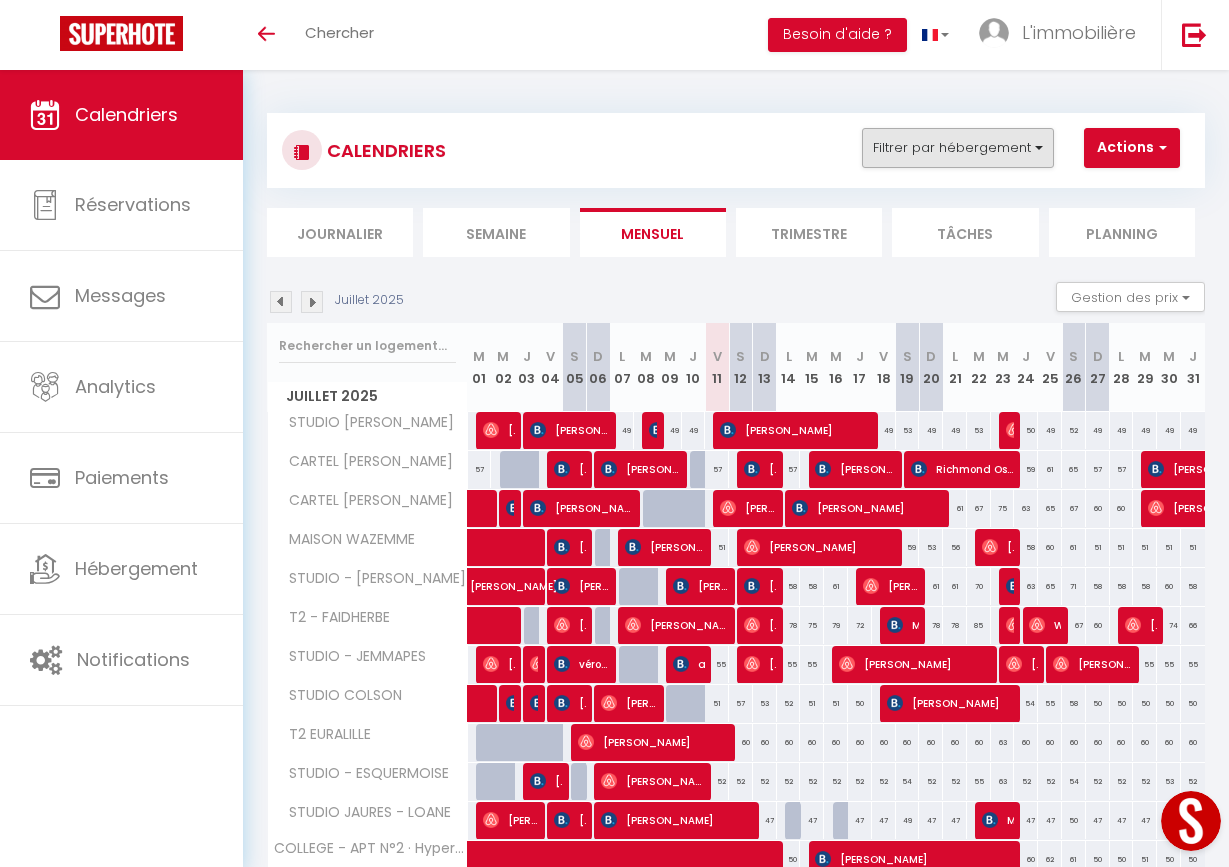 click on "Filtrer par hébergement" at bounding box center (958, 148) 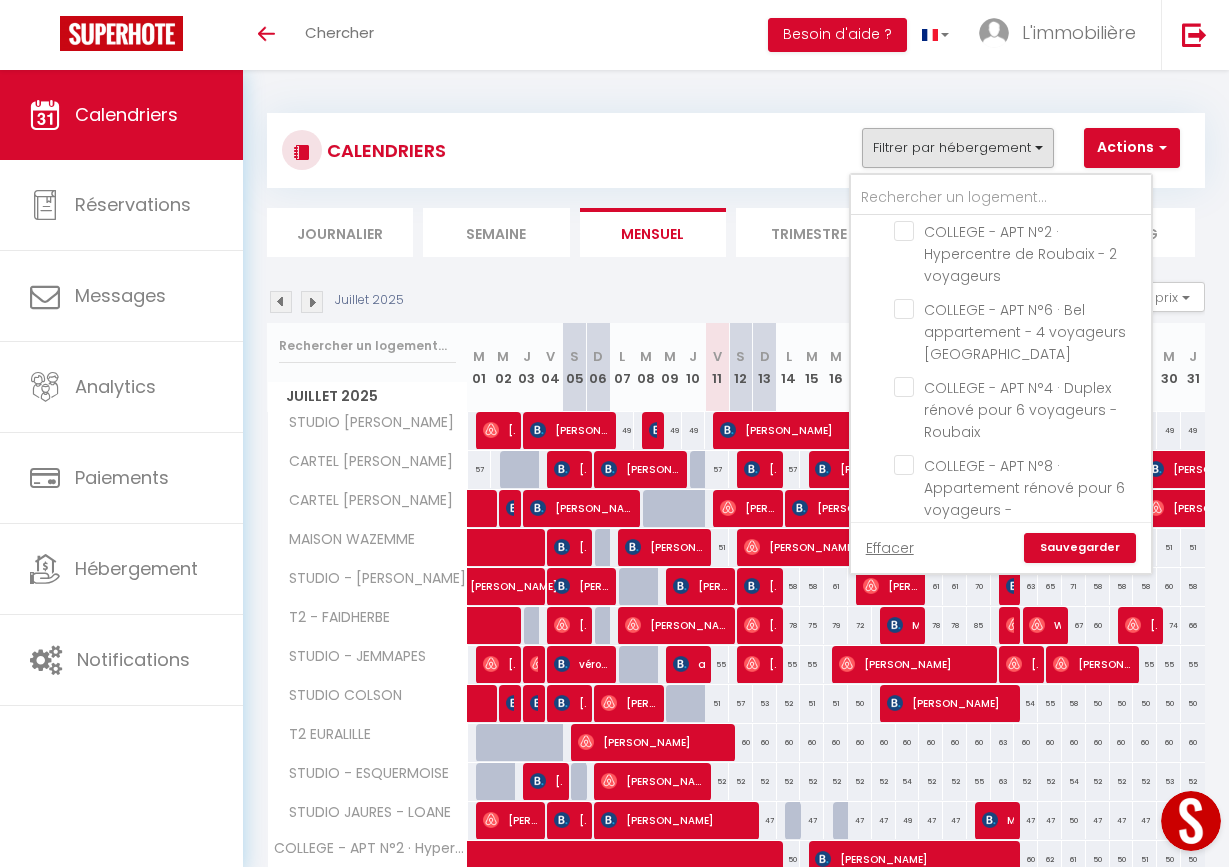 click on "Sauvegarder" at bounding box center (1080, 548) 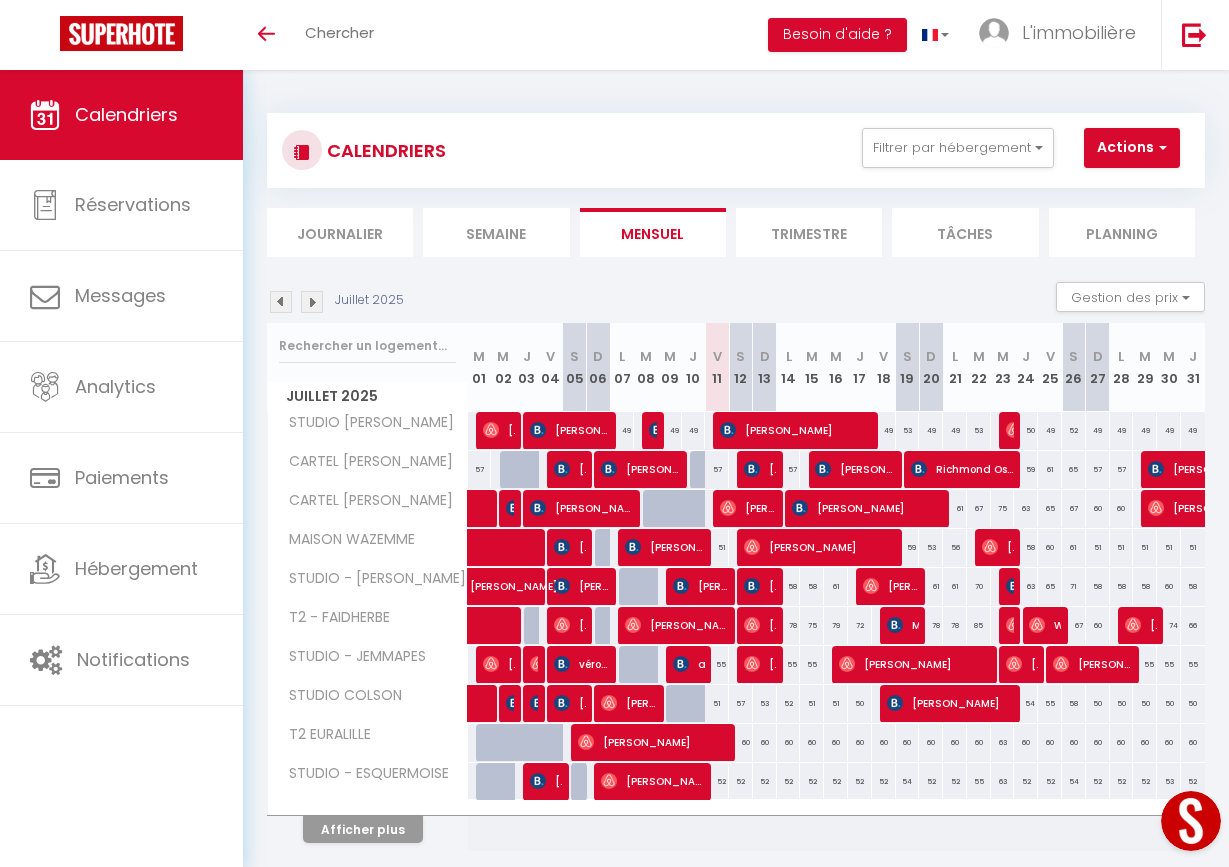 click on "Afficher plus" at bounding box center (363, 829) 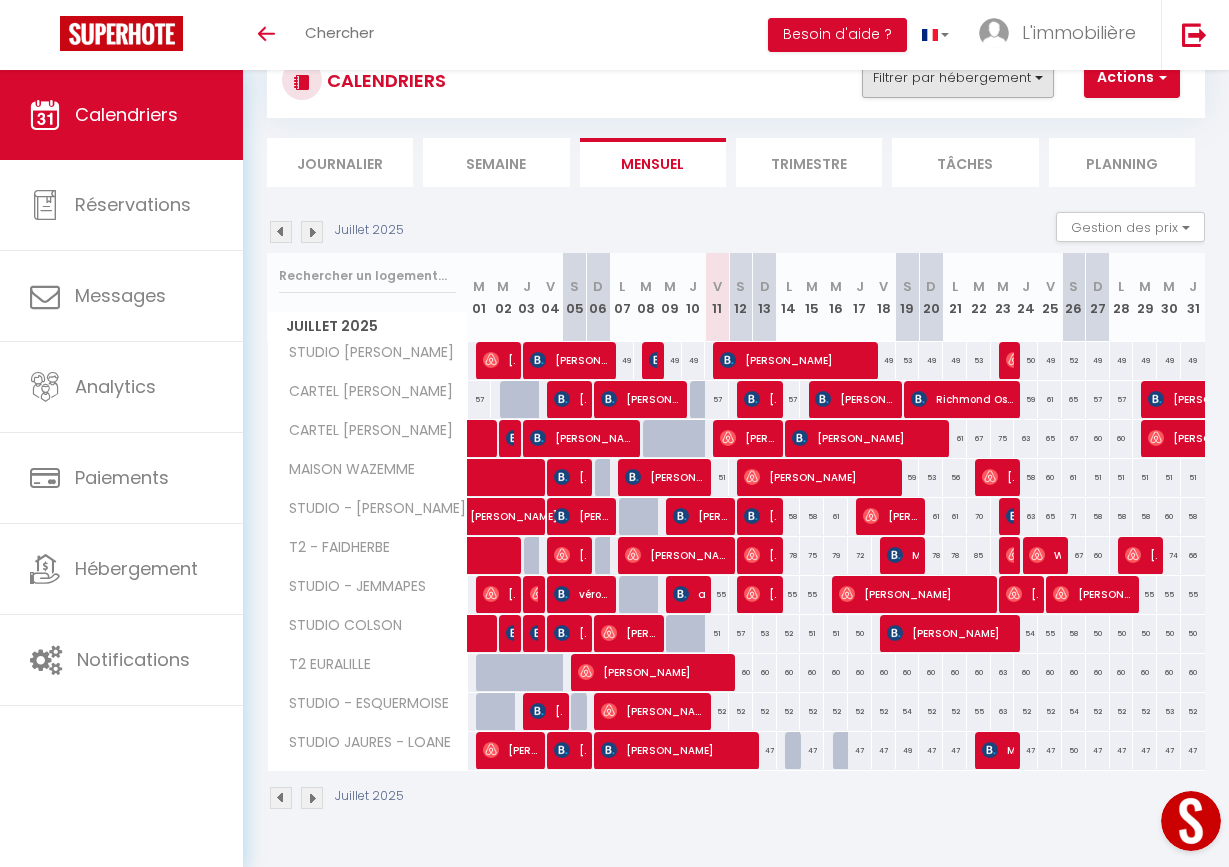 scroll, scrollTop: 41, scrollLeft: 0, axis: vertical 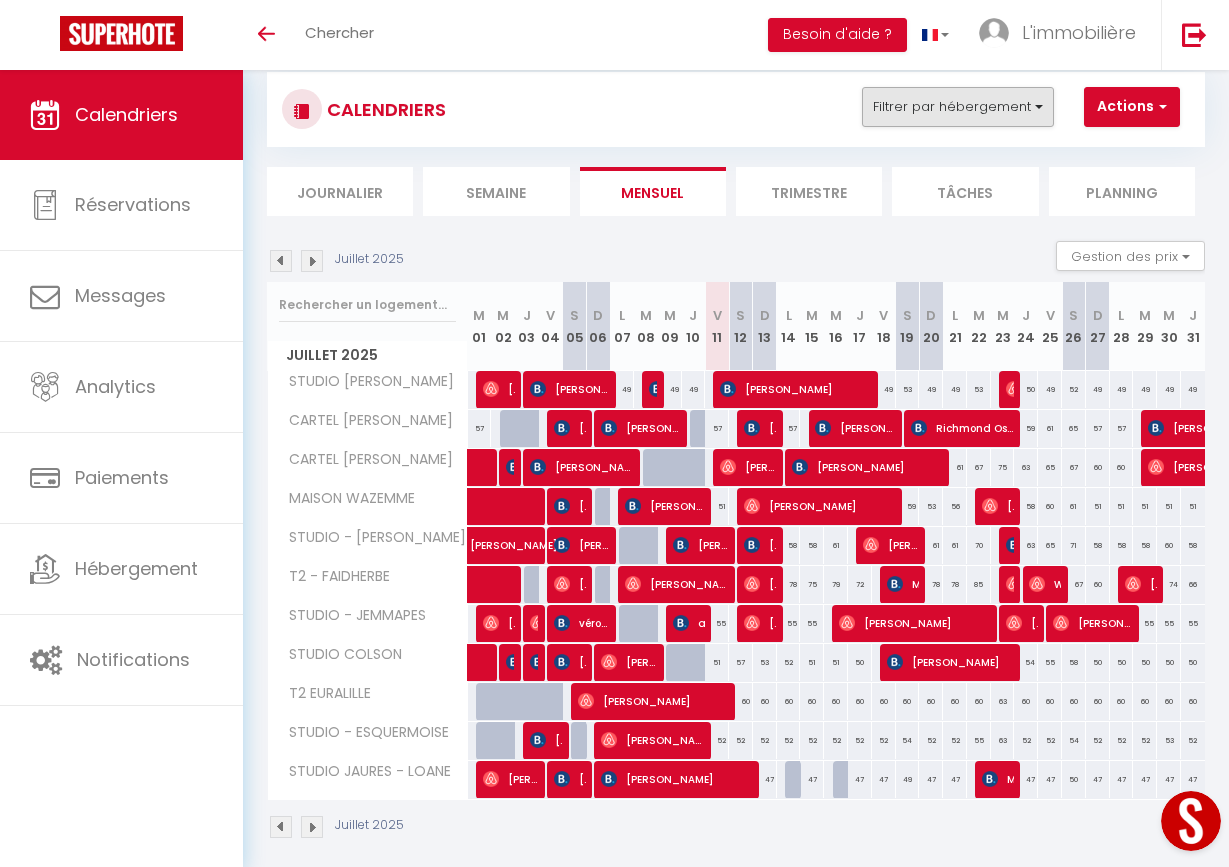 click on "Filtrer par hébergement" at bounding box center [958, 107] 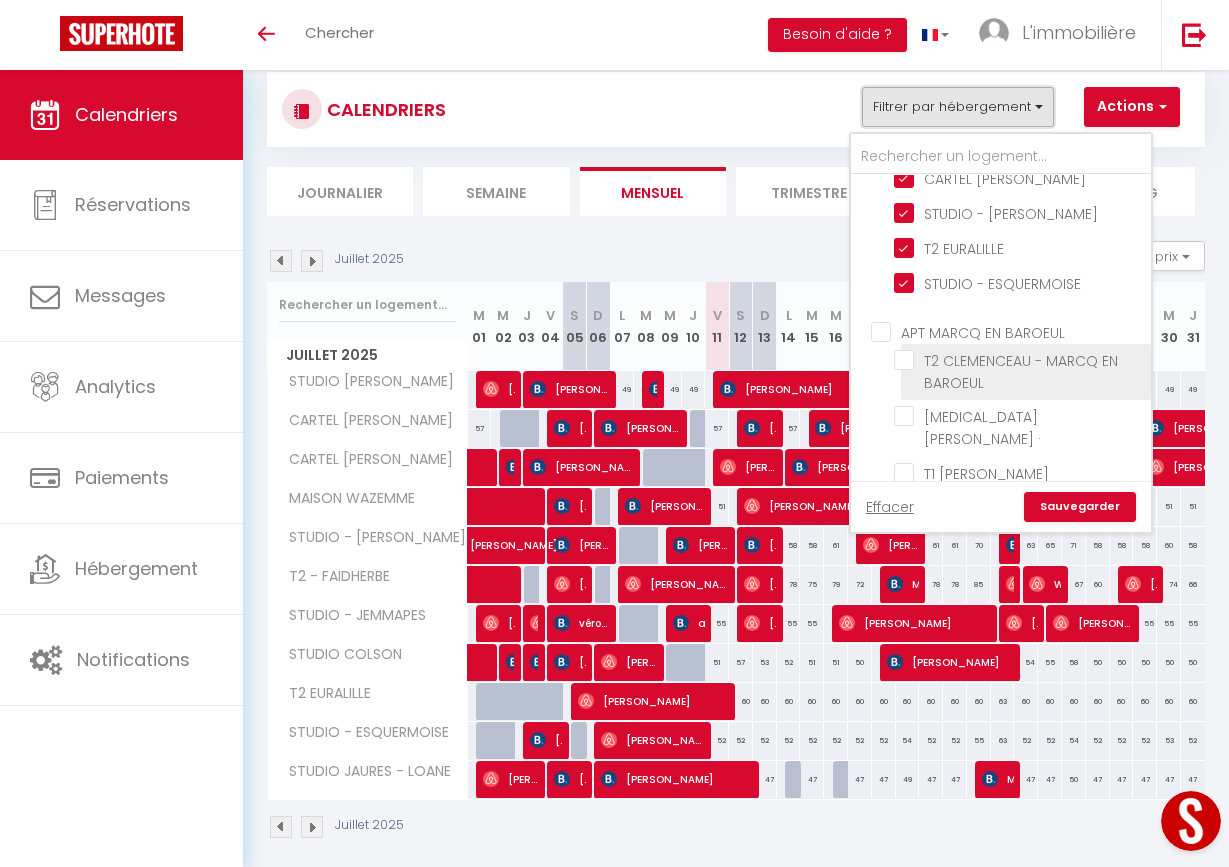 scroll, scrollTop: 1136, scrollLeft: 0, axis: vertical 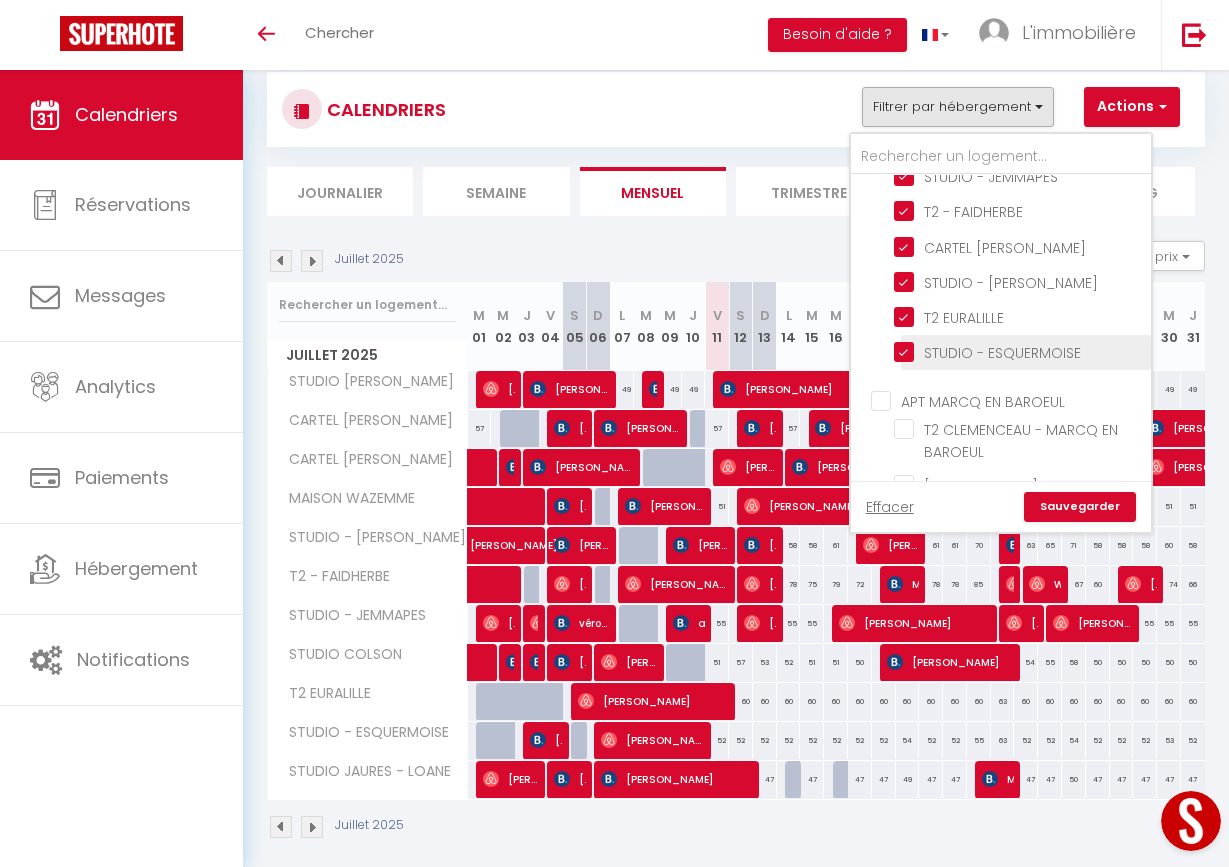 click on "STUDIO - ESQUERMOISE" at bounding box center [1019, 351] 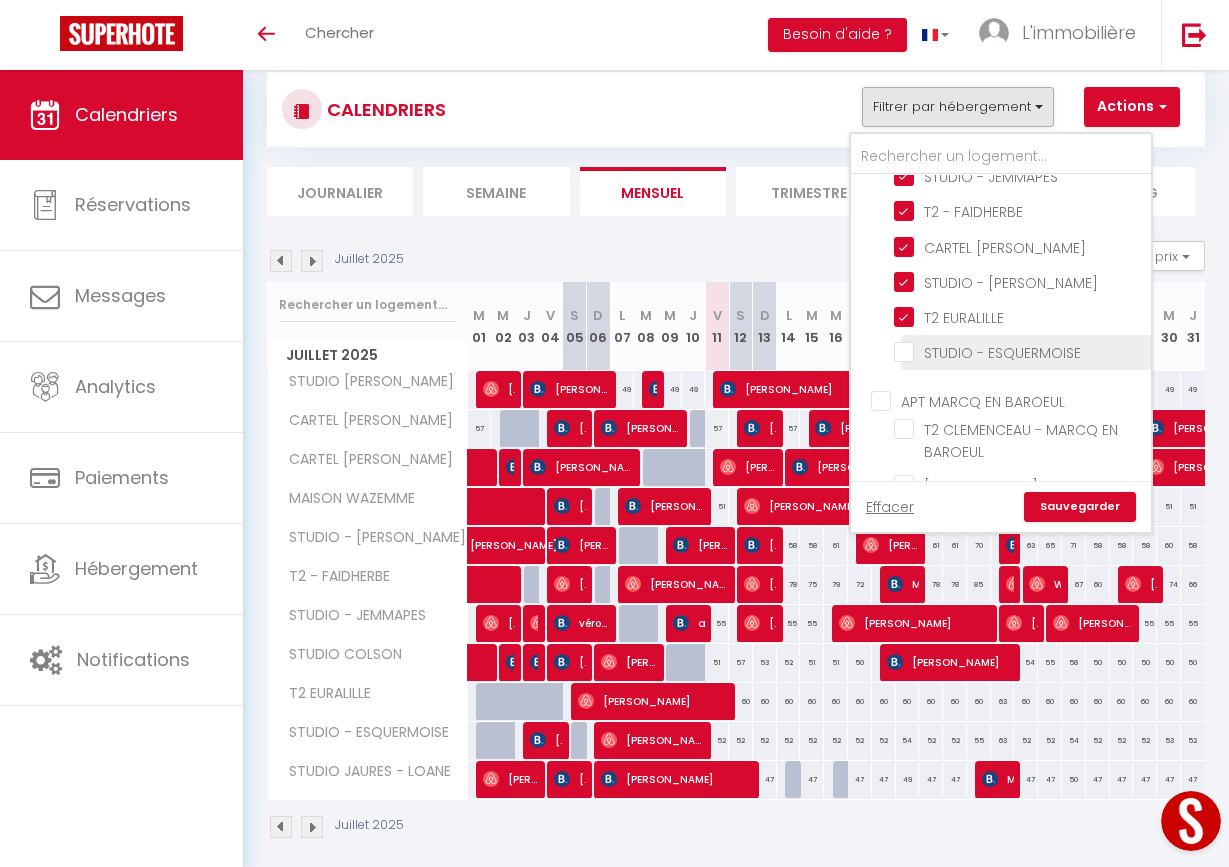 checkbox on "false" 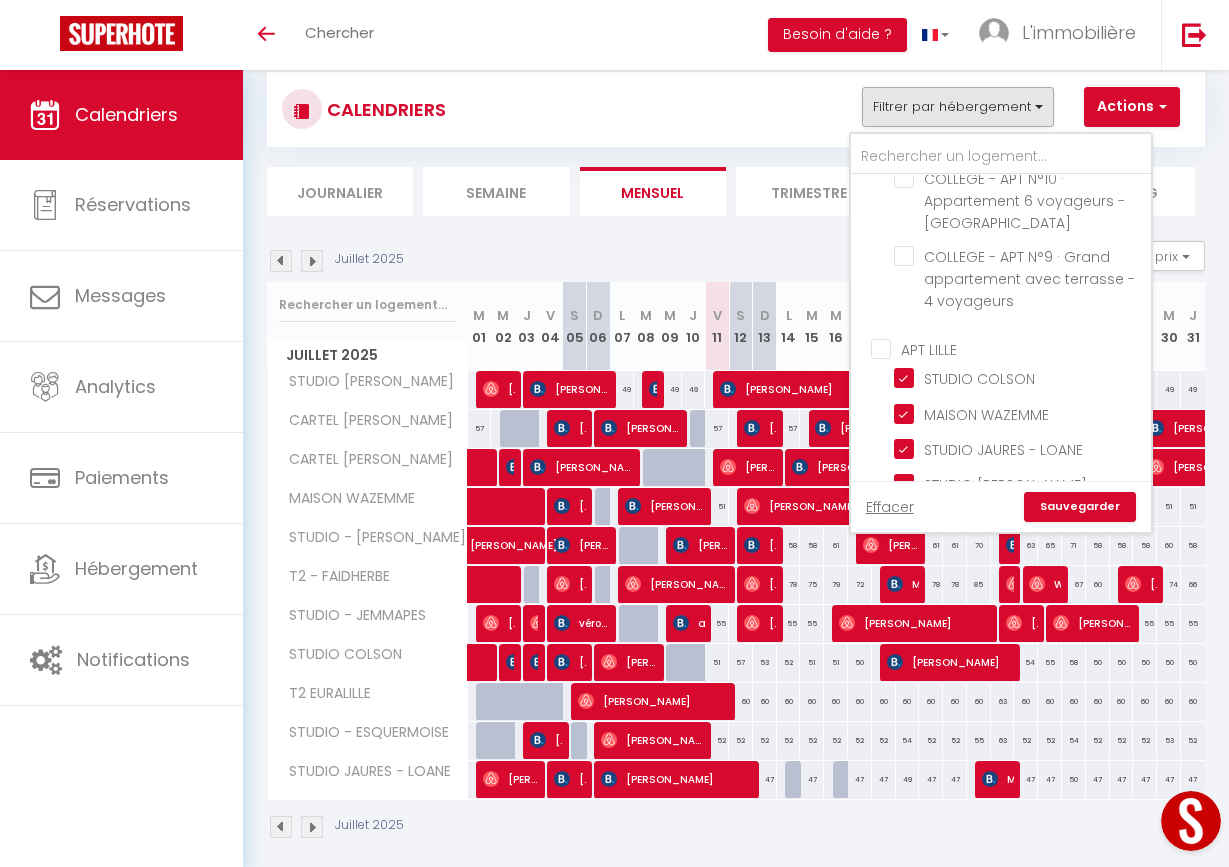 scroll, scrollTop: 757, scrollLeft: 0, axis: vertical 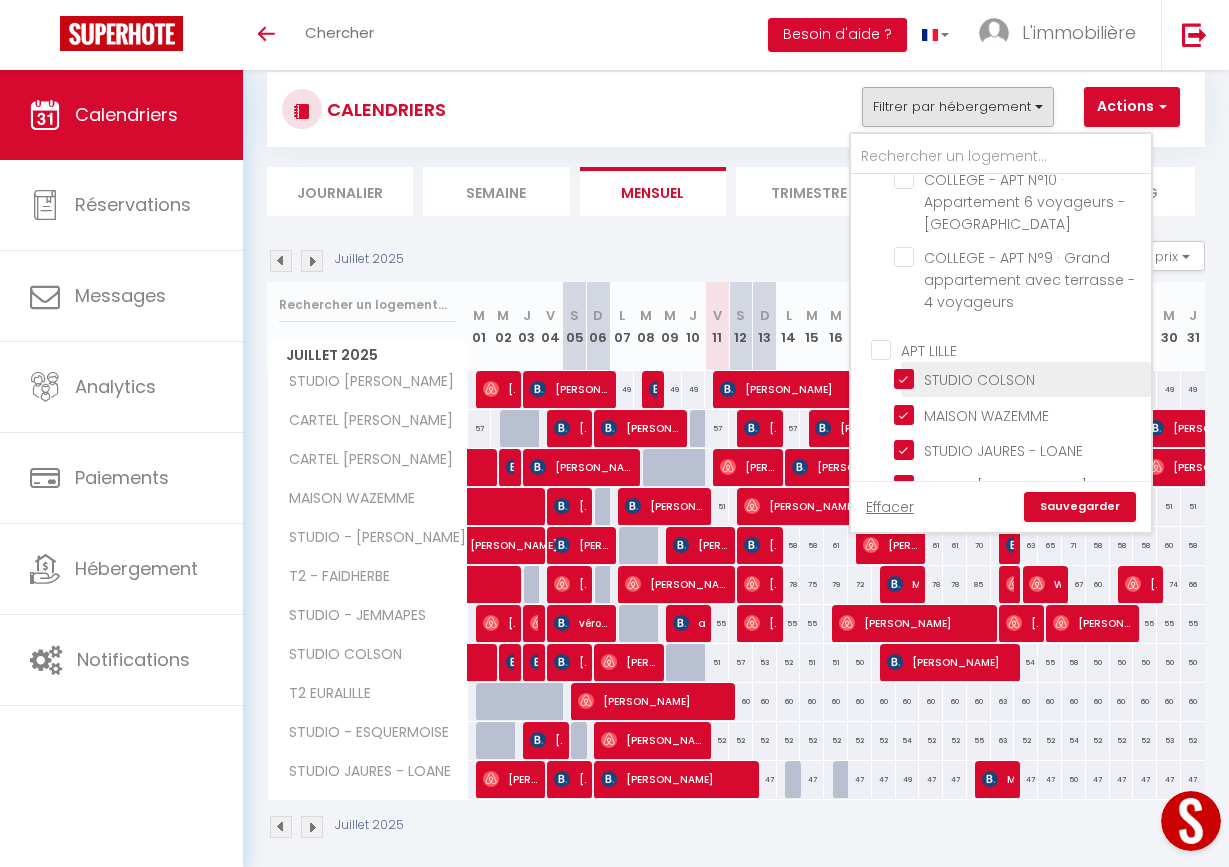 click on "STUDIO COLSON" at bounding box center (1019, 378) 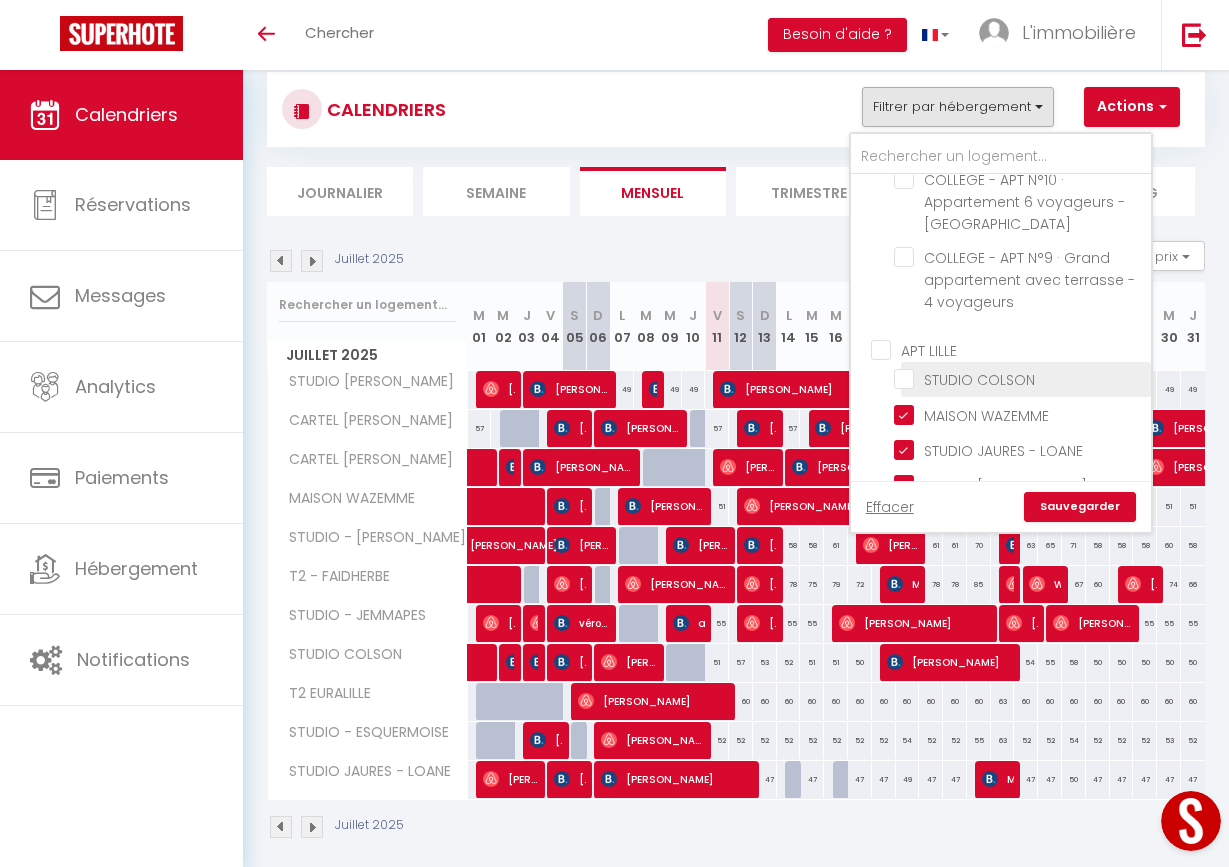 checkbox on "false" 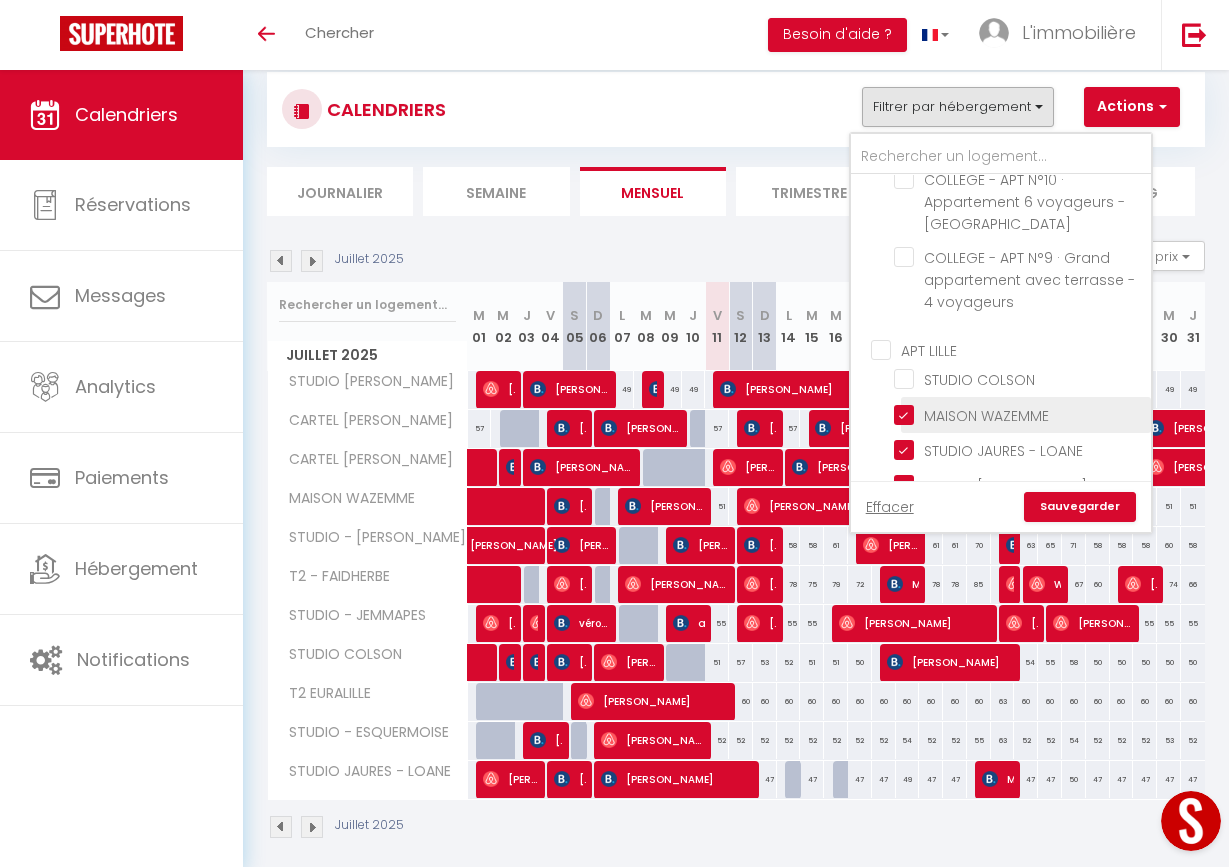 click on "MAISON WAZEMME" at bounding box center [1019, 413] 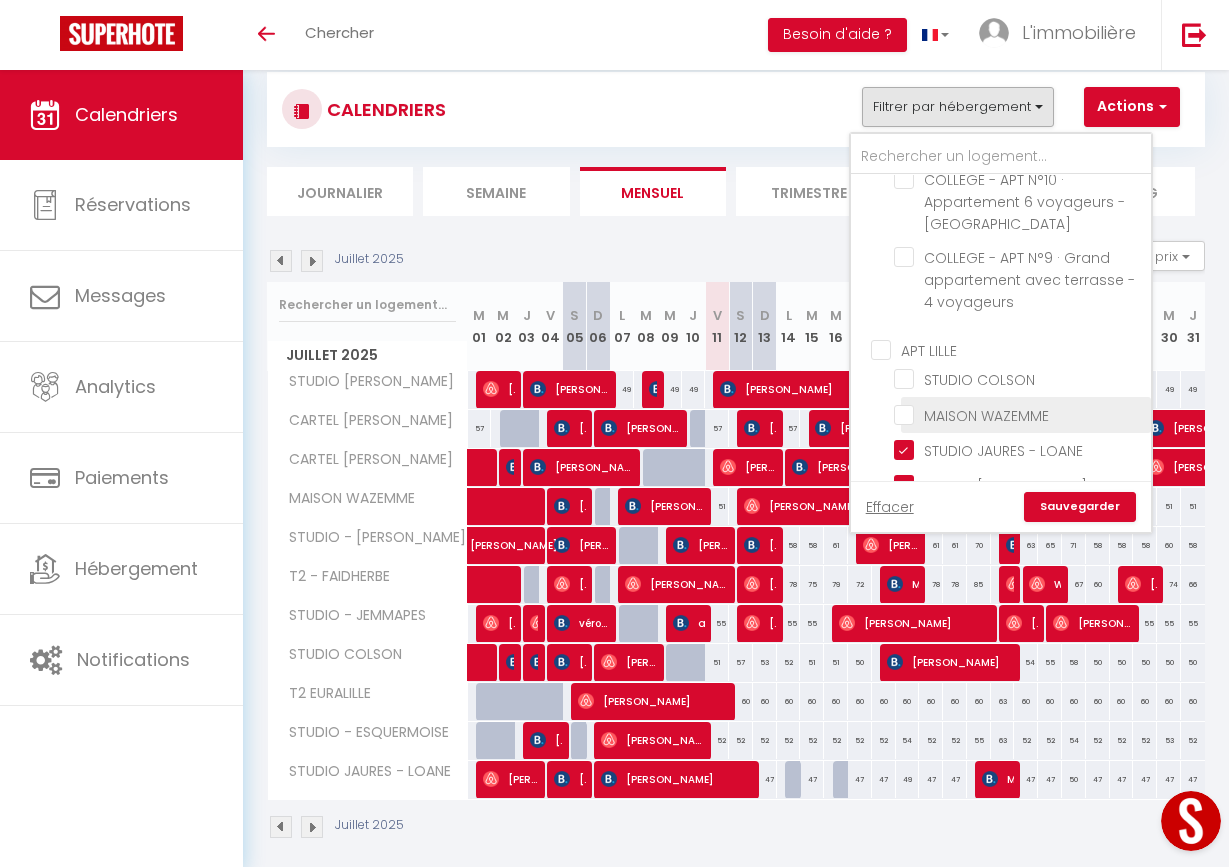 checkbox on "false" 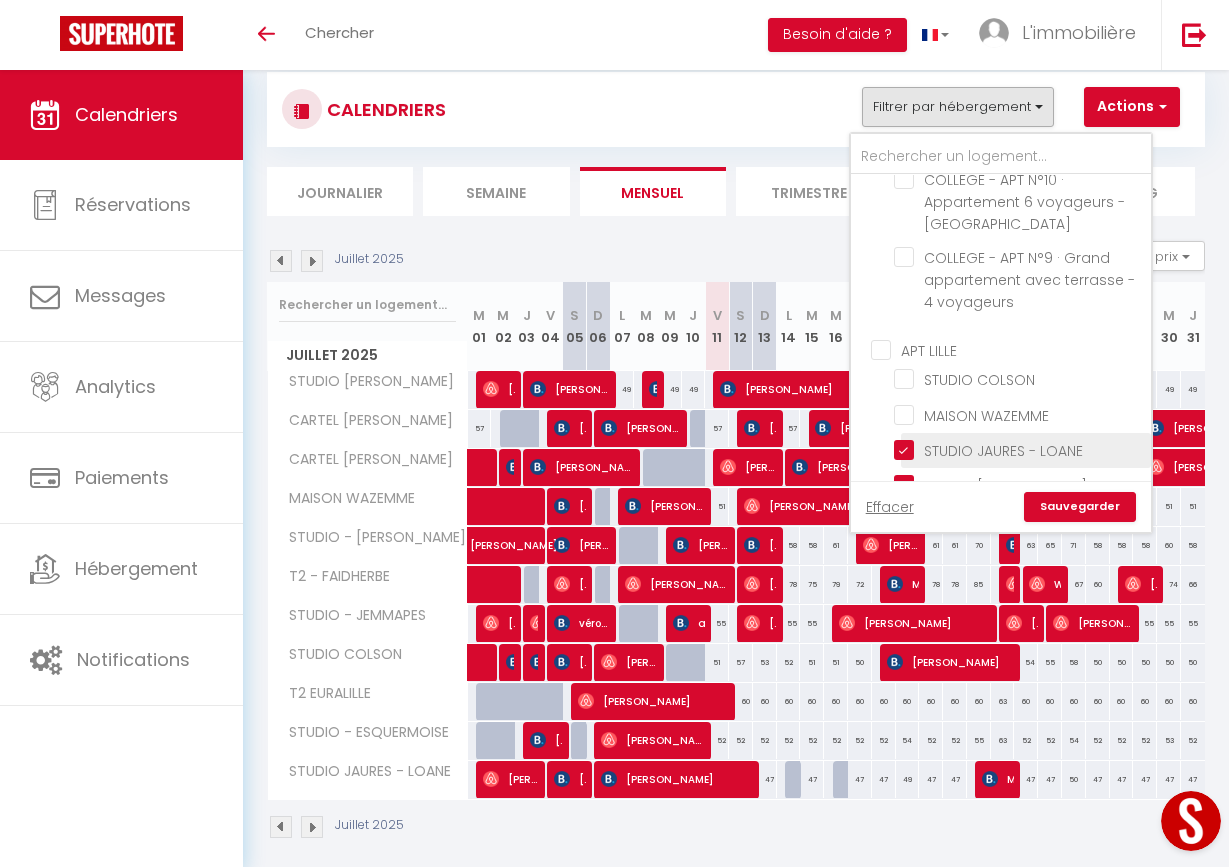 click on "STUDIO JAURES - LOANE" at bounding box center (1019, 449) 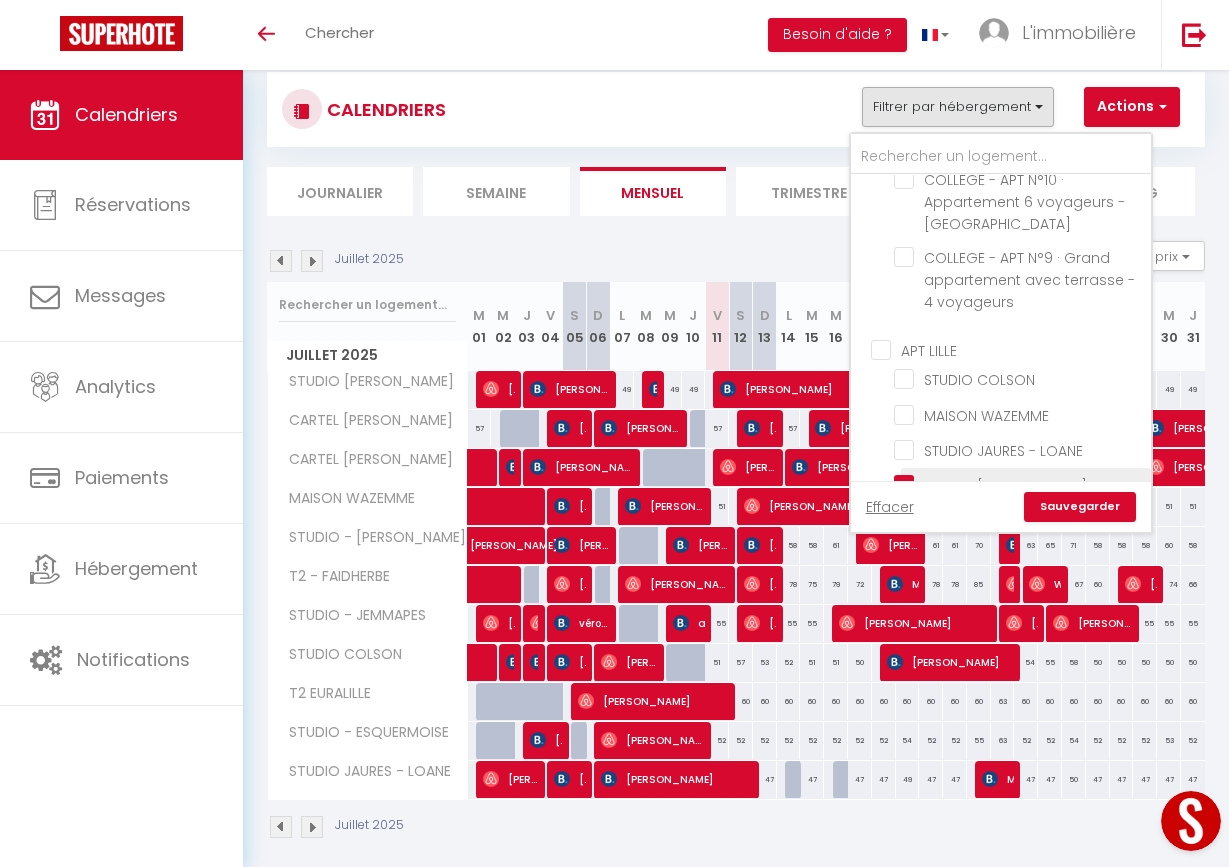 click on "STUDIO [PERSON_NAME]" at bounding box center [1019, 484] 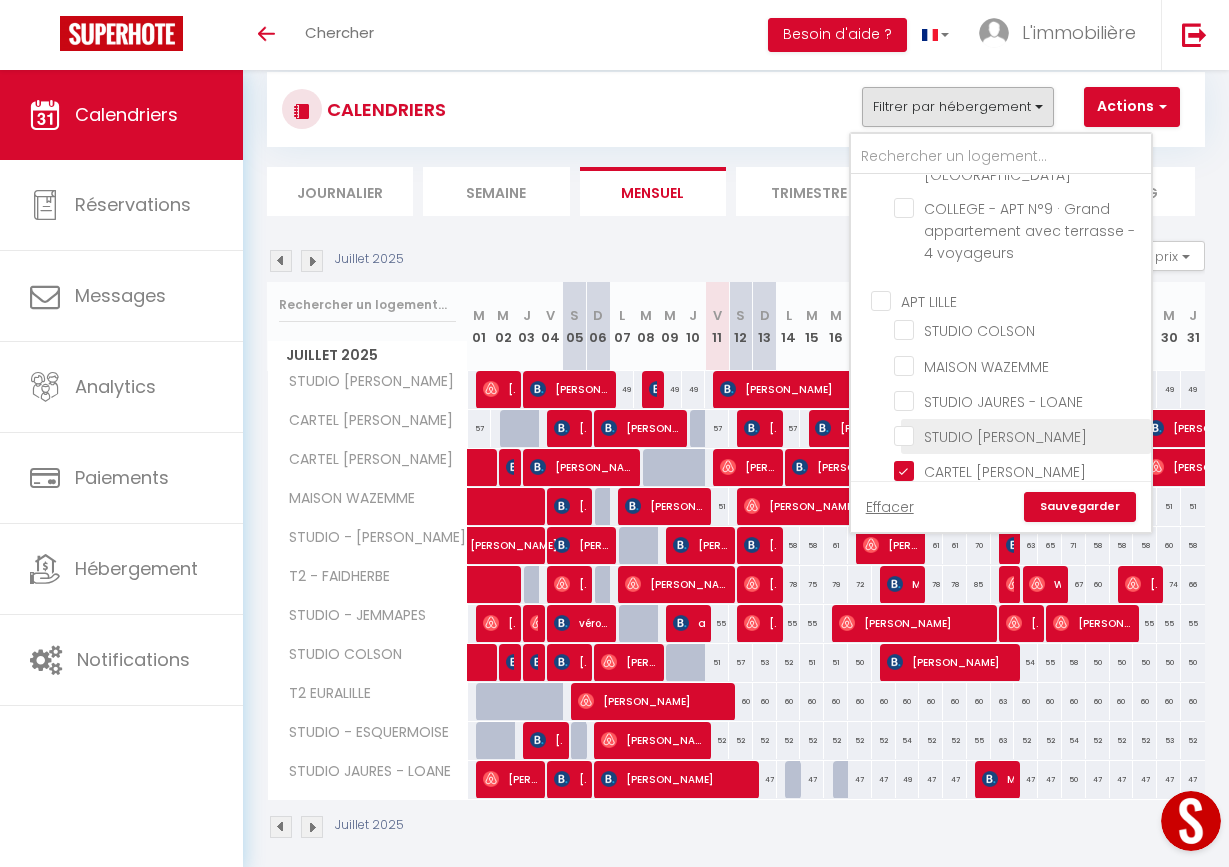 scroll, scrollTop: 817, scrollLeft: 0, axis: vertical 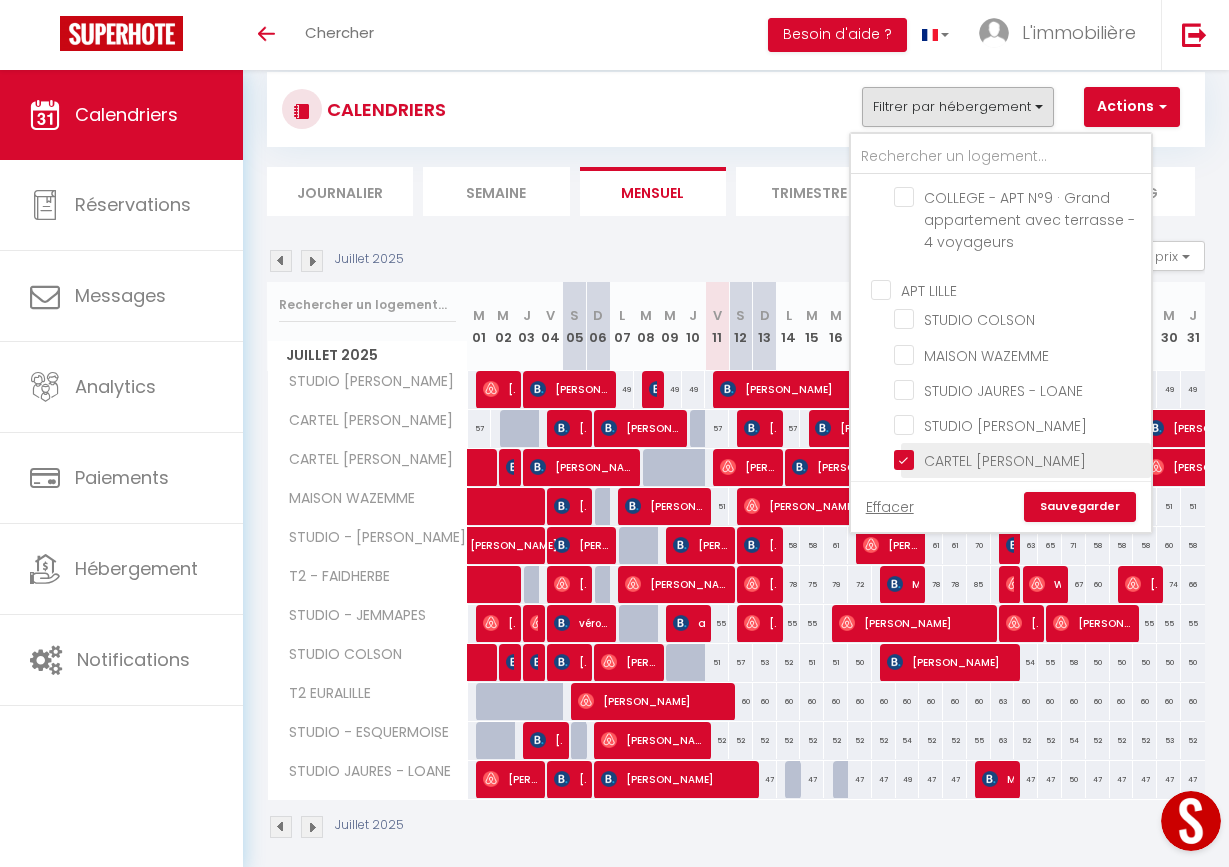 click on "CARTEL [PERSON_NAME]" at bounding box center [1019, 459] 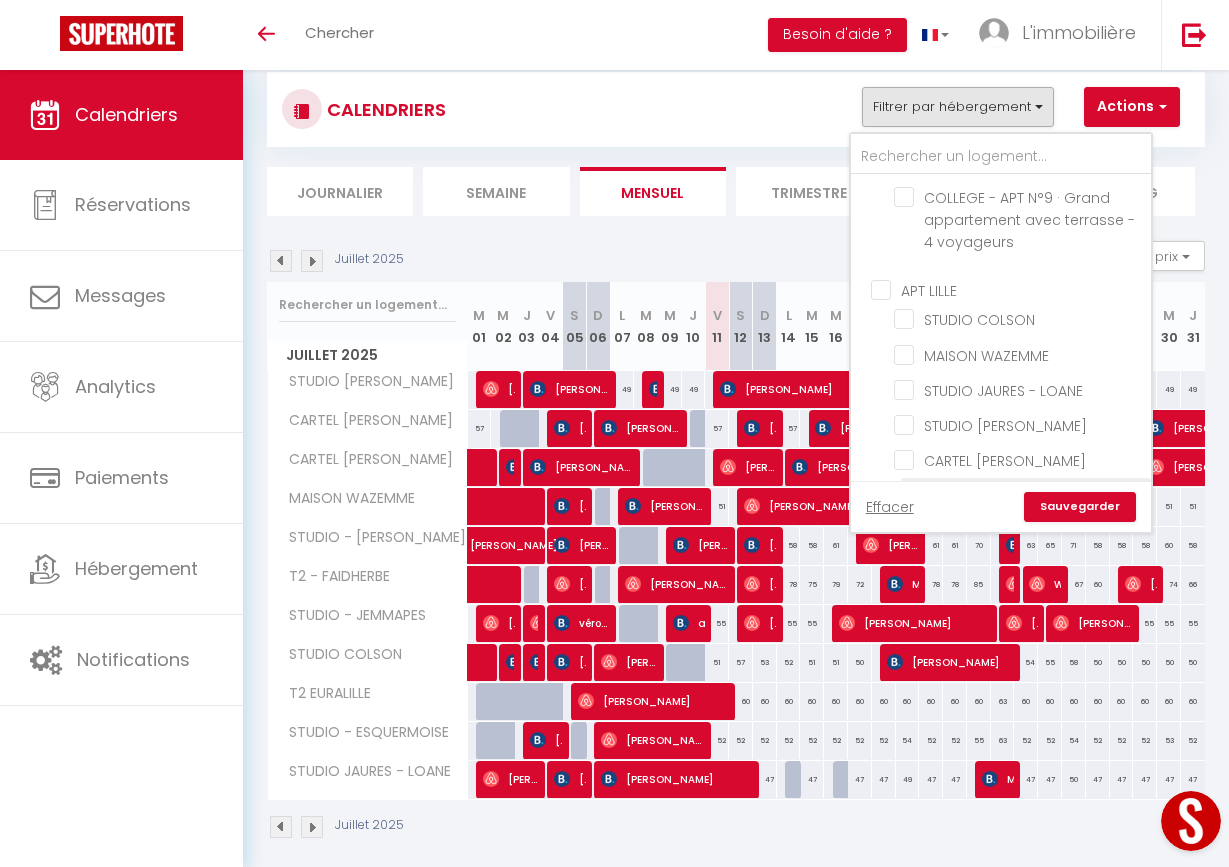 click on "STUDIO - JEMMAPES" at bounding box center (1026, 495) 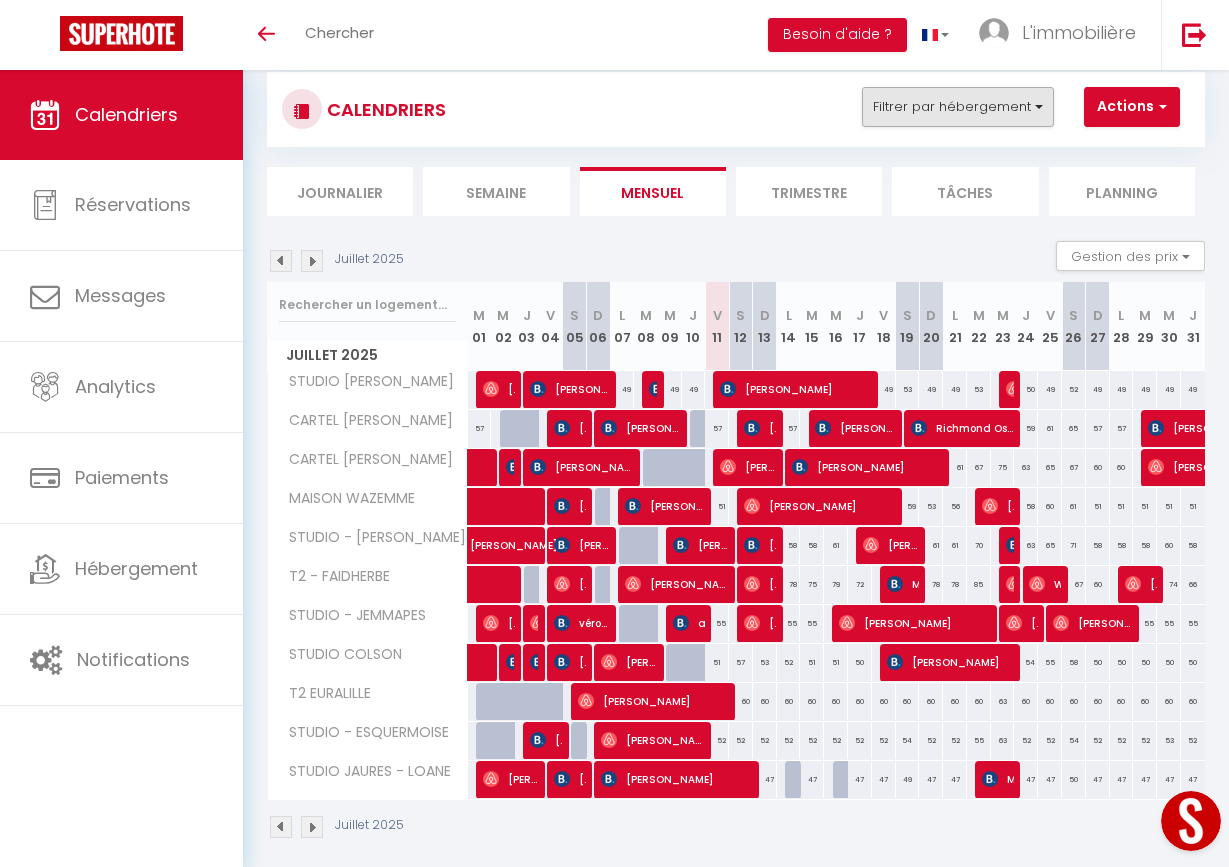 click on "Filtrer par hébergement" at bounding box center [958, 107] 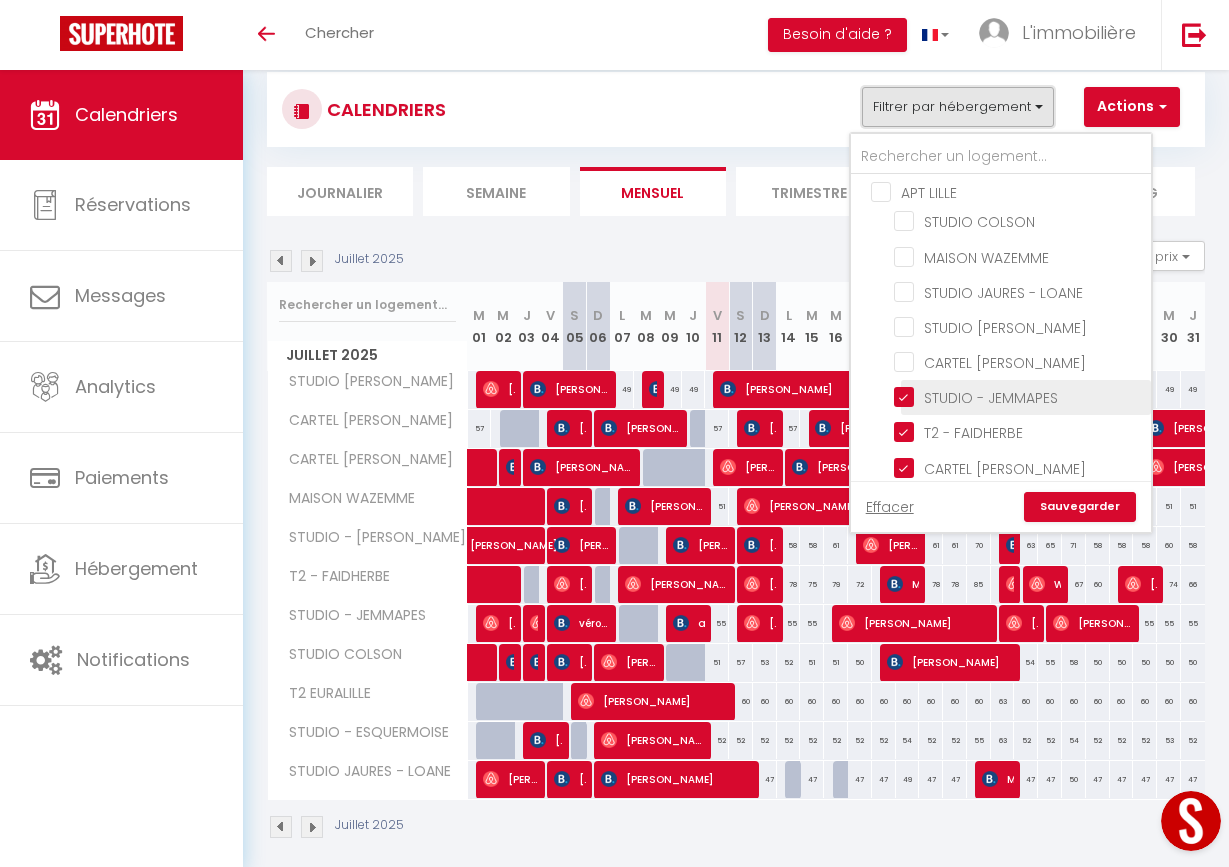 scroll, scrollTop: 916, scrollLeft: 0, axis: vertical 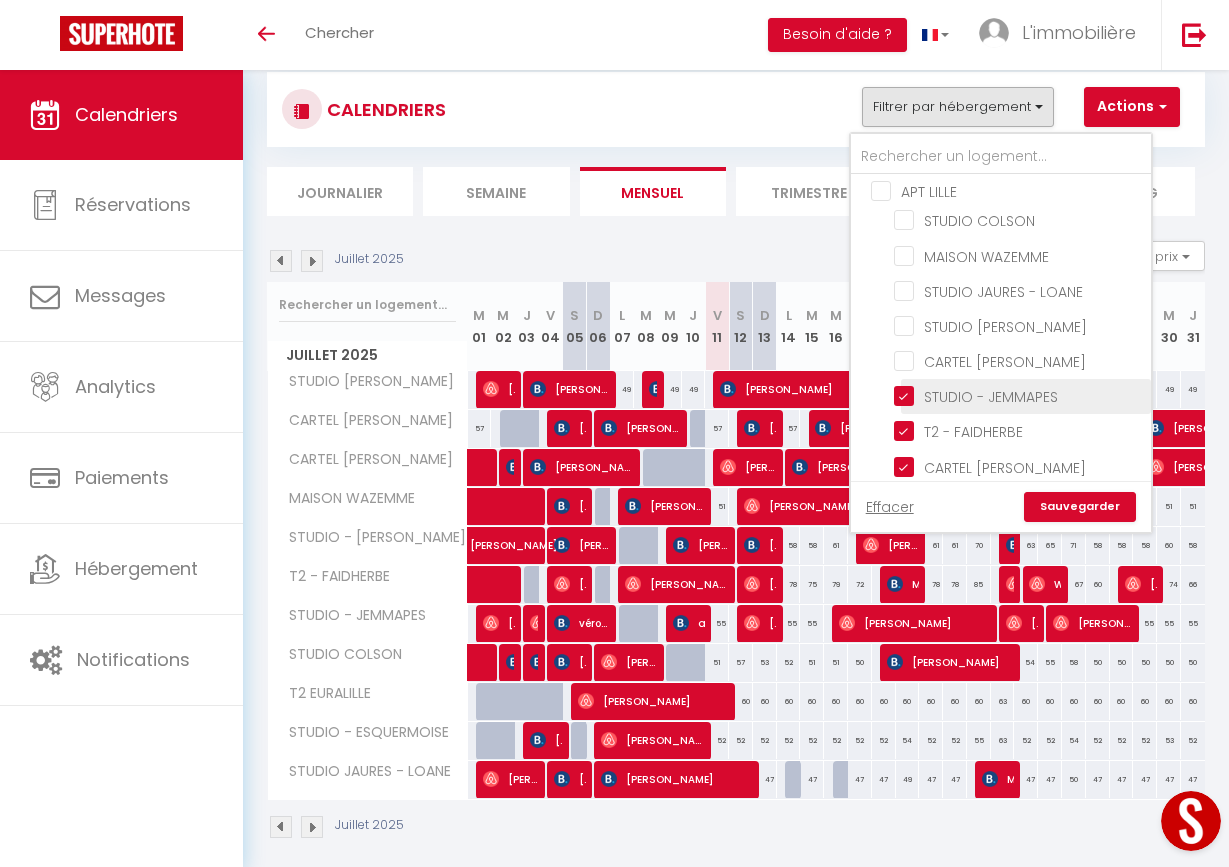 click on "STUDIO - JEMMAPES" at bounding box center (1019, 395) 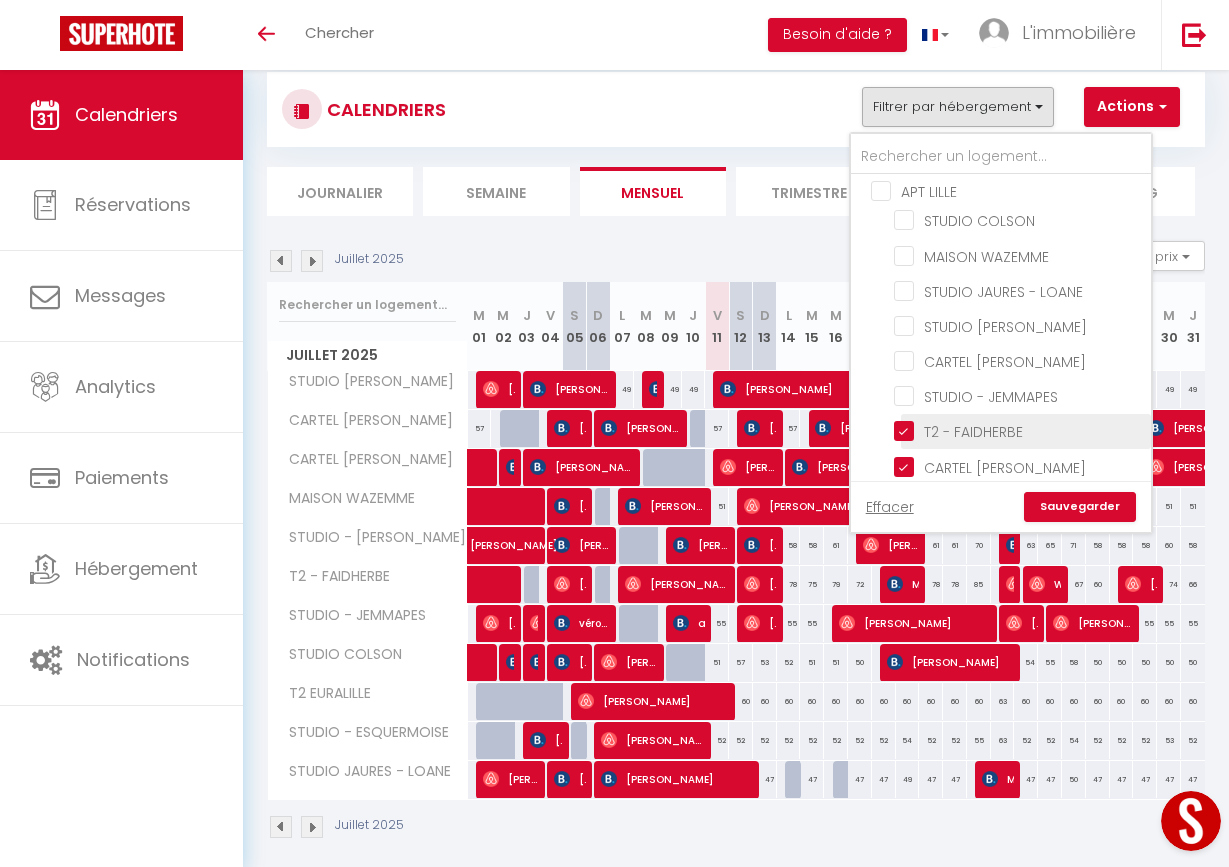 click on "T2 - FAIDHERBE" at bounding box center [1019, 430] 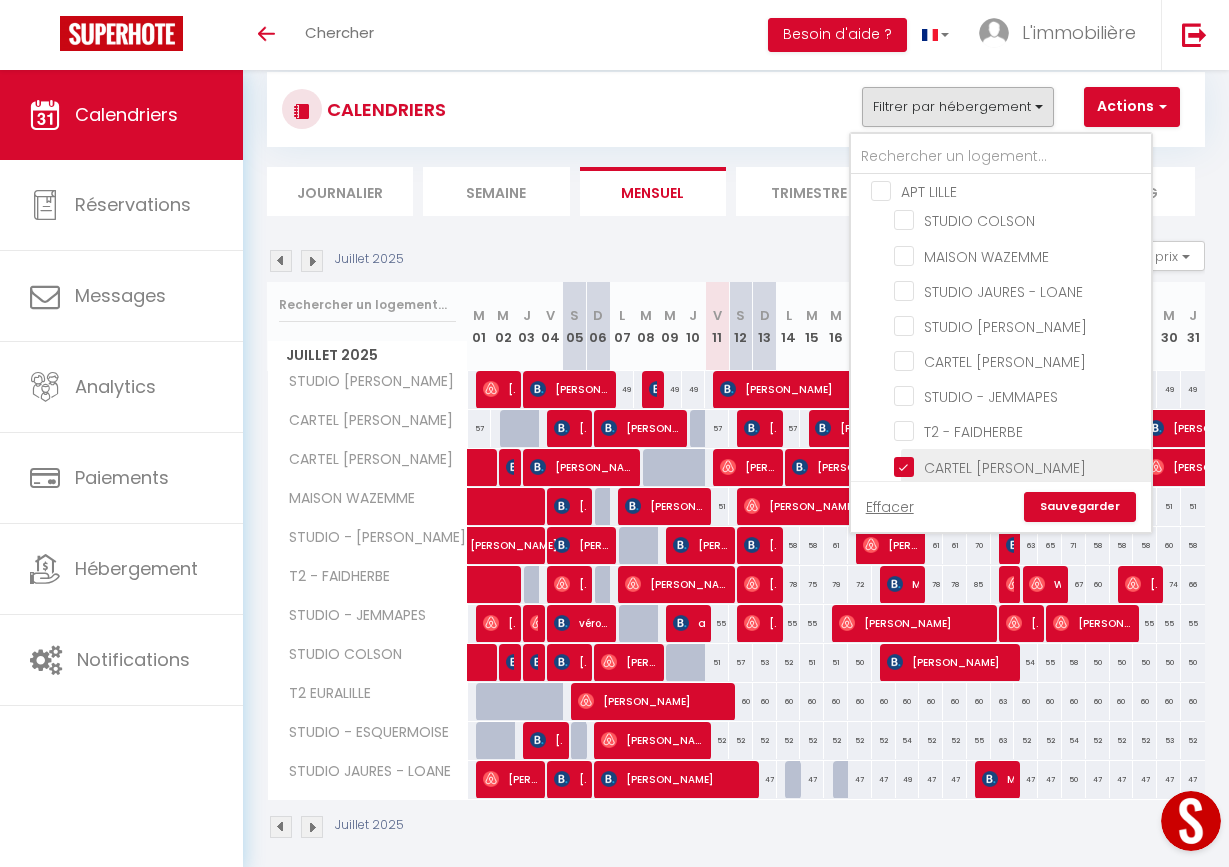 click on "CARTEL [PERSON_NAME]" at bounding box center [1019, 465] 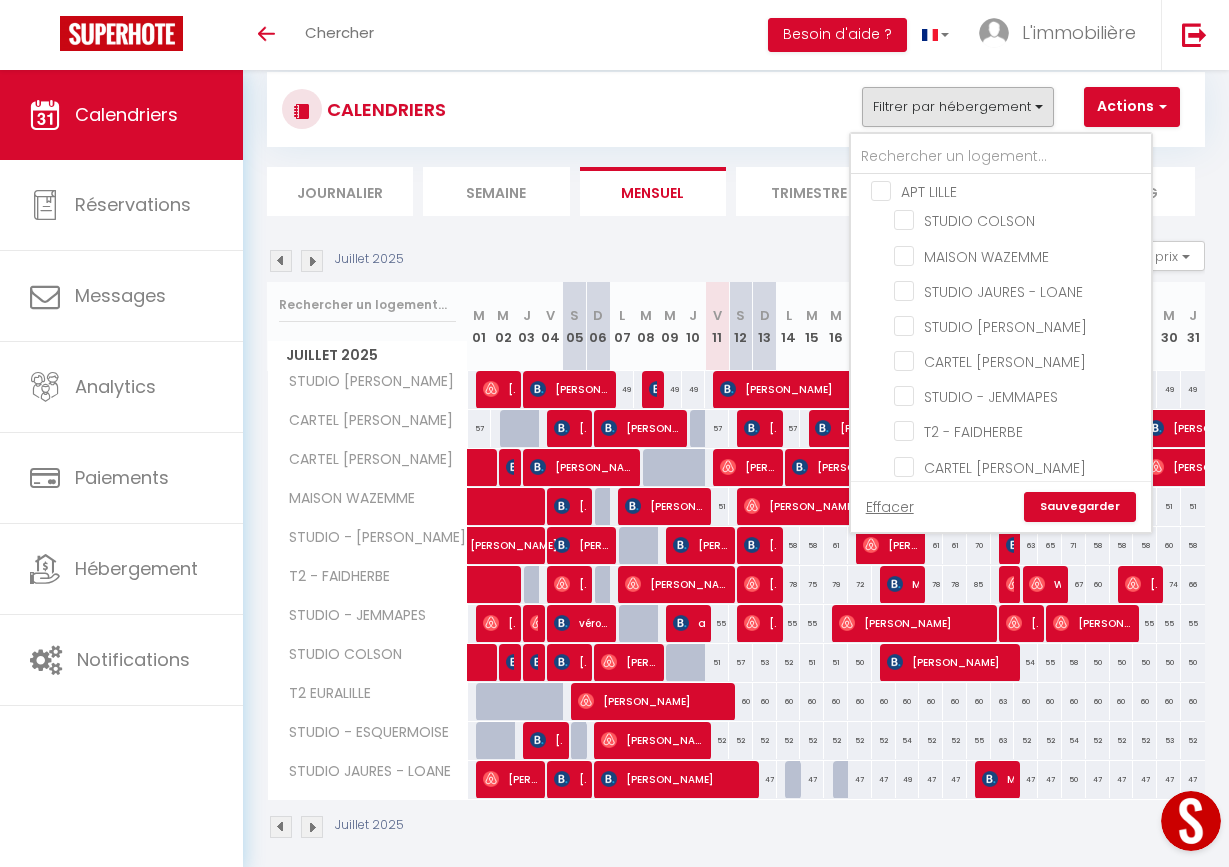 click on "STUDIO - [PERSON_NAME]" at bounding box center (1019, 501) 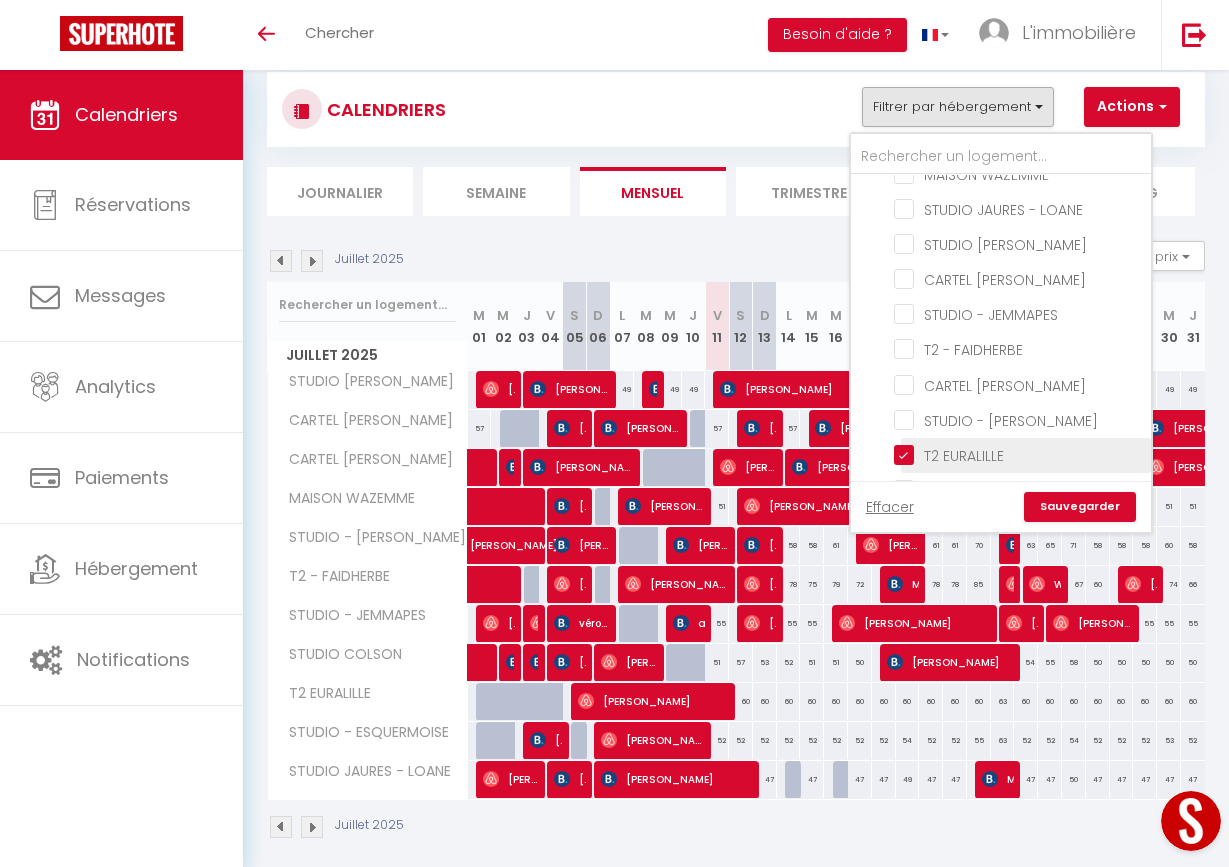 scroll, scrollTop: 999, scrollLeft: 0, axis: vertical 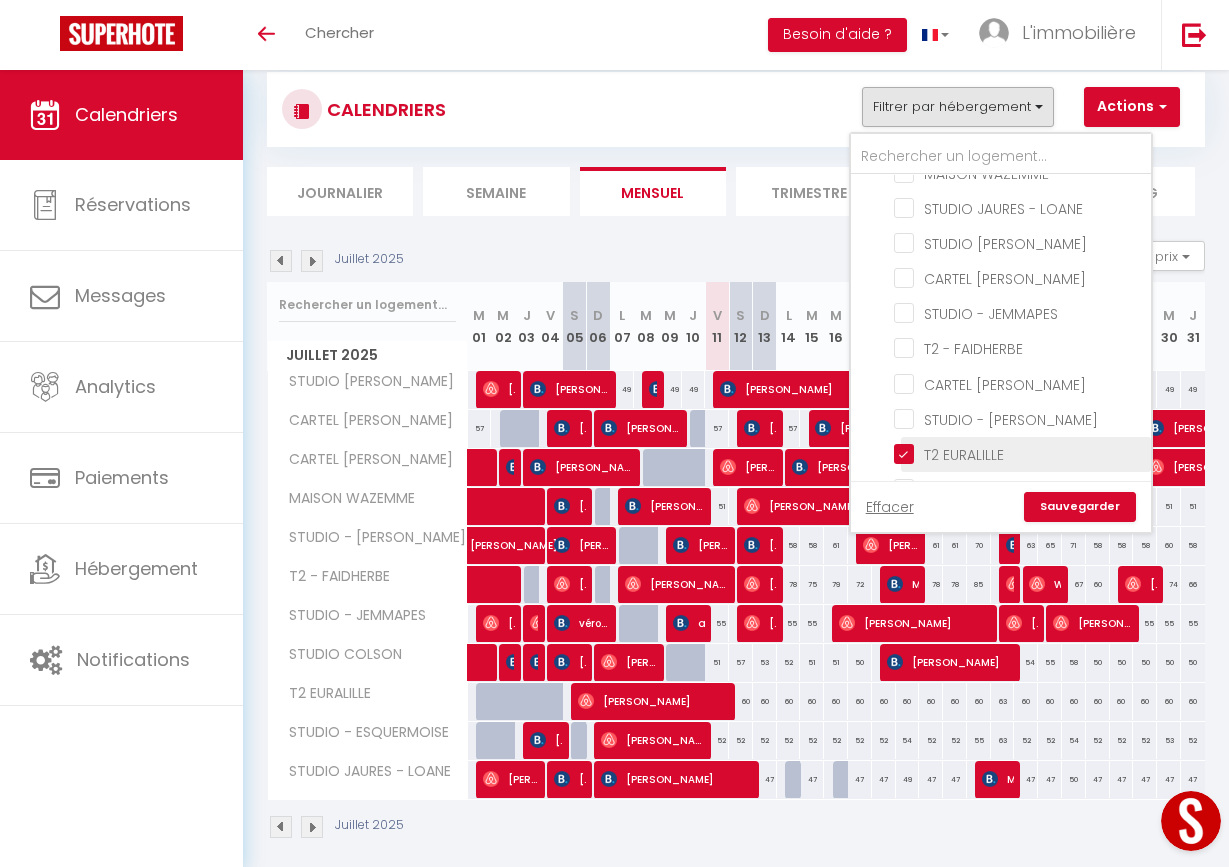 click on "T2 EURALILLE" at bounding box center [1019, 453] 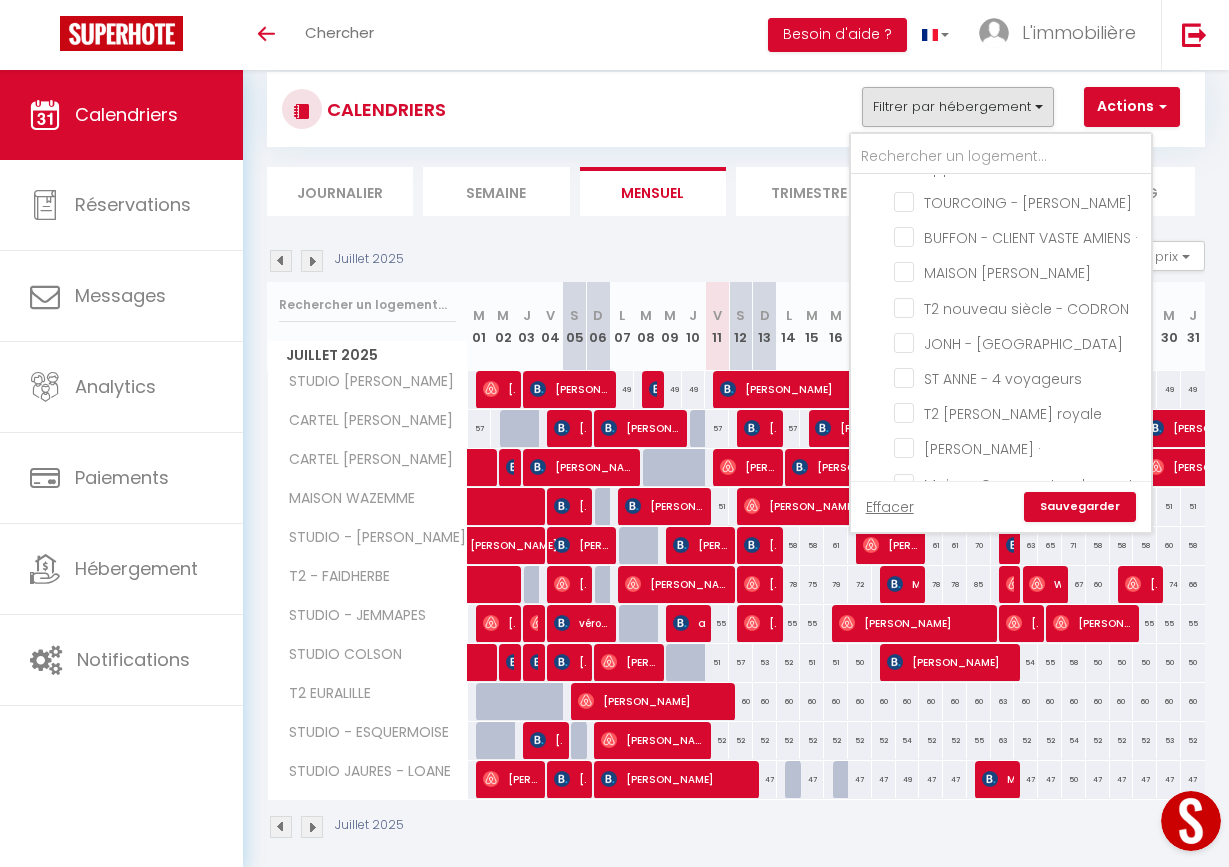 scroll, scrollTop: 1766, scrollLeft: 0, axis: vertical 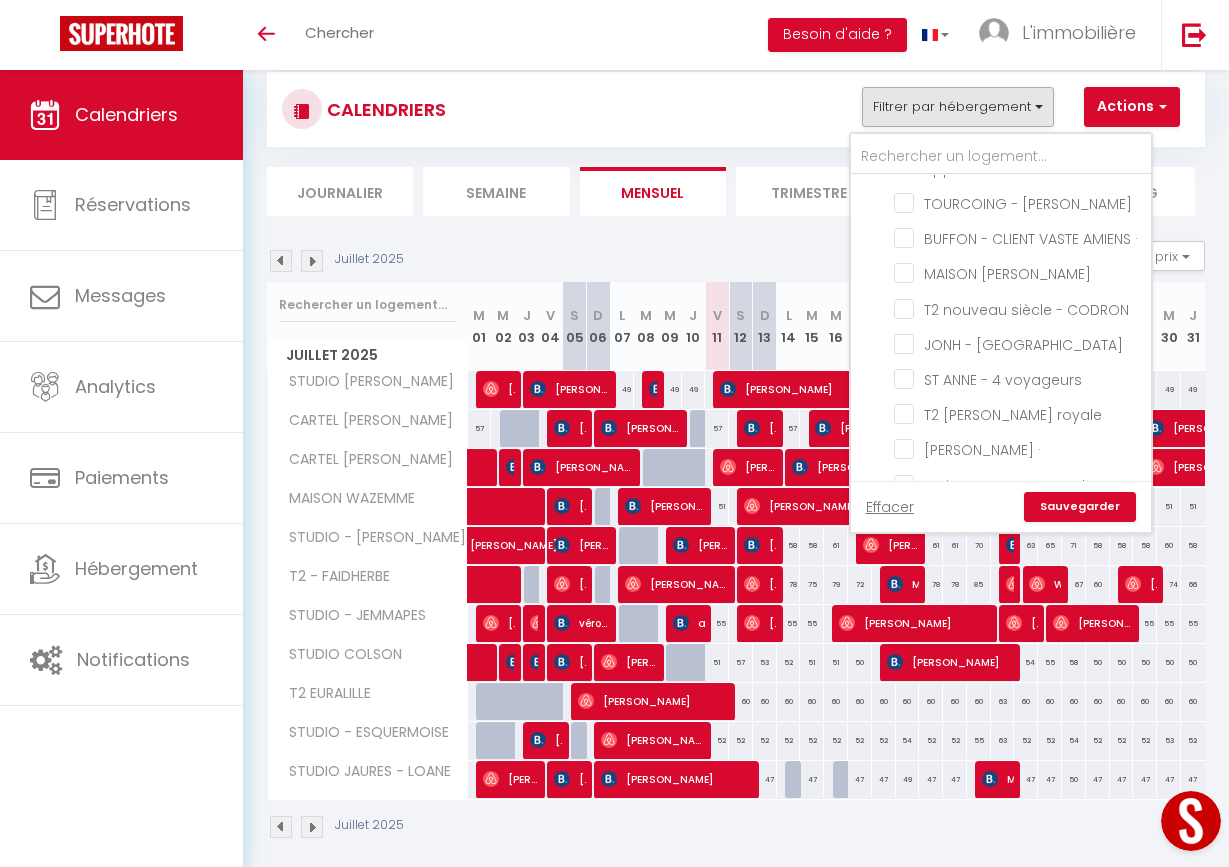 click on "Sauvegarder" at bounding box center [1080, 507] 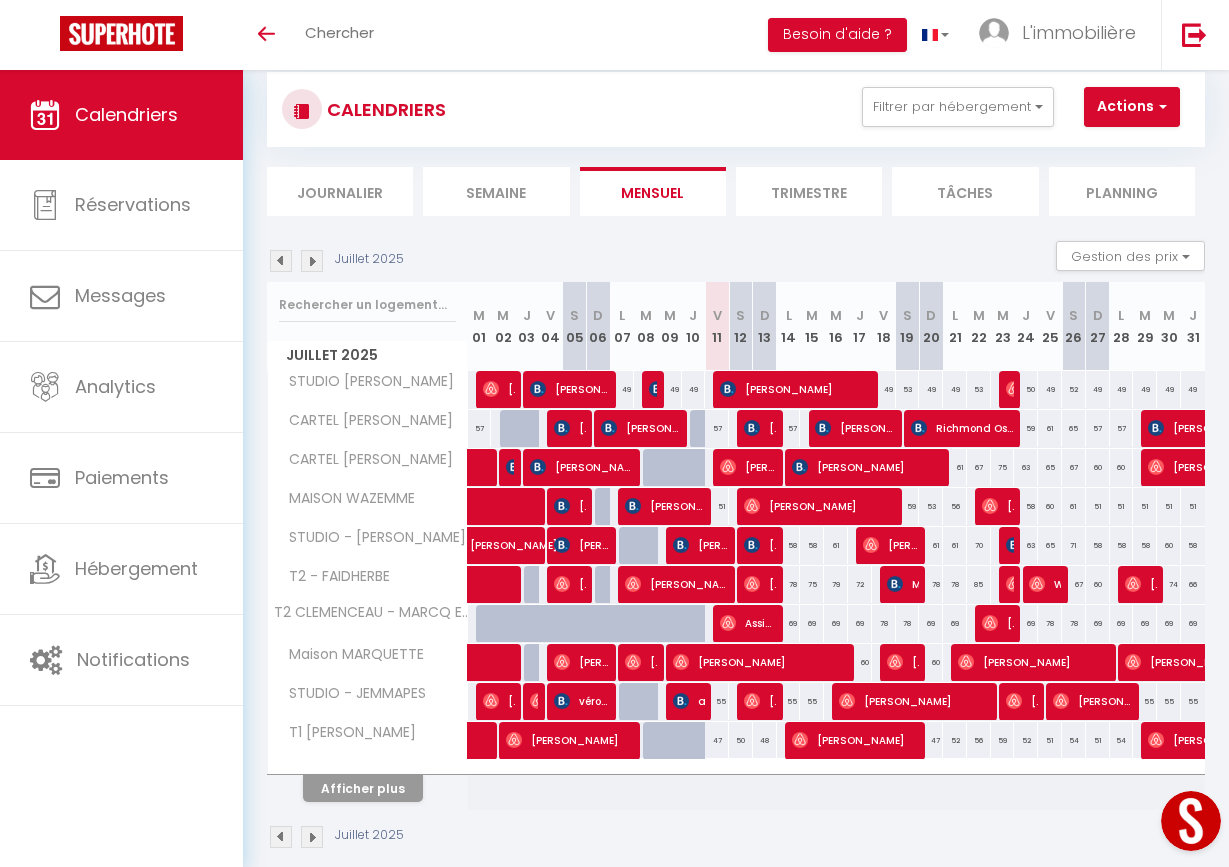 click on "Afficher plus" at bounding box center (363, 788) 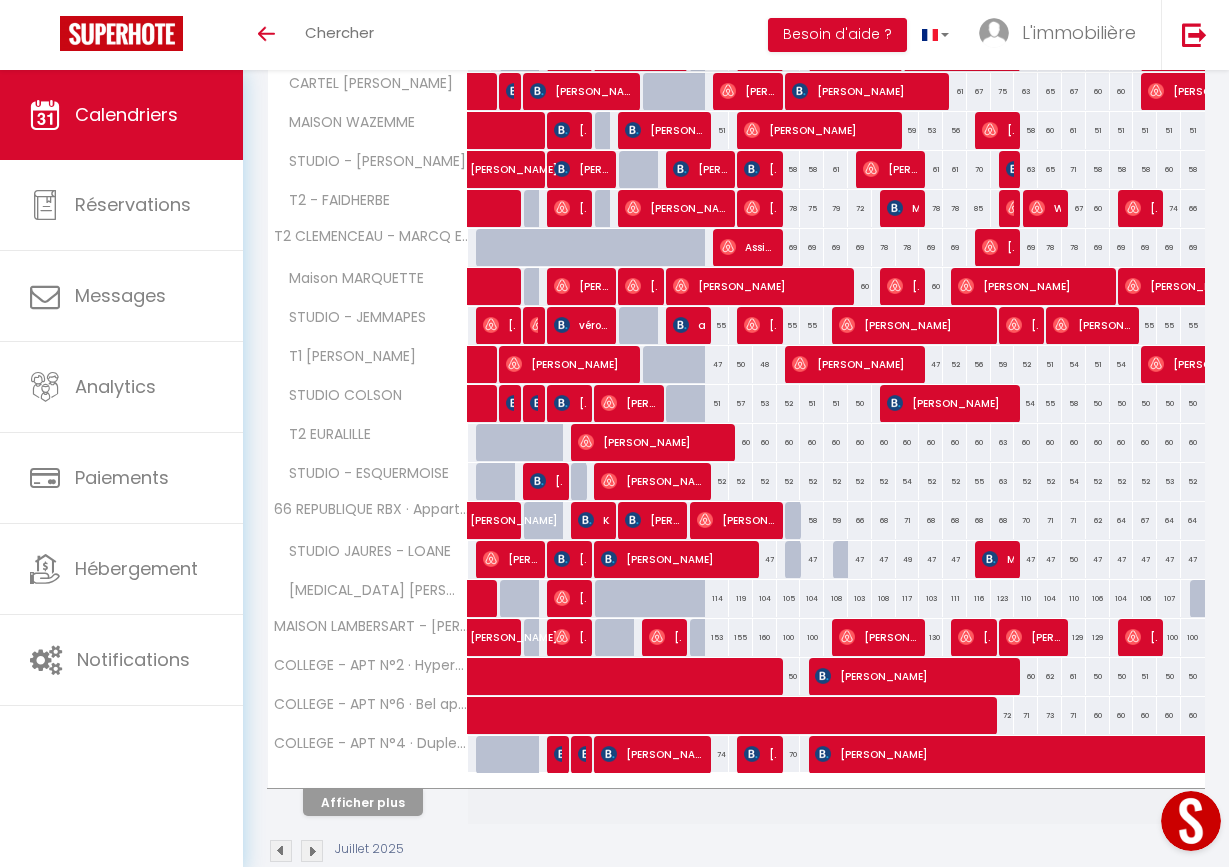 scroll, scrollTop: 418, scrollLeft: 0, axis: vertical 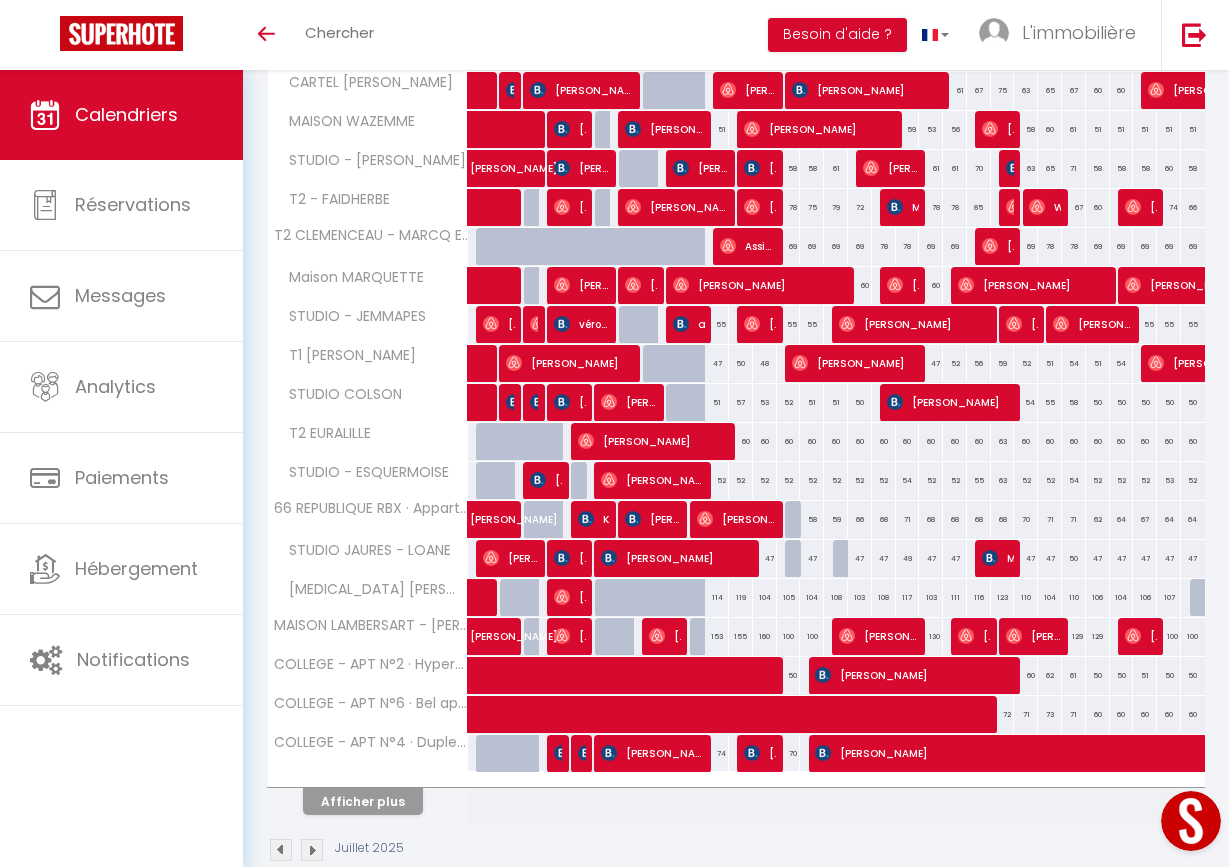 click on "Afficher plus" at bounding box center (363, 801) 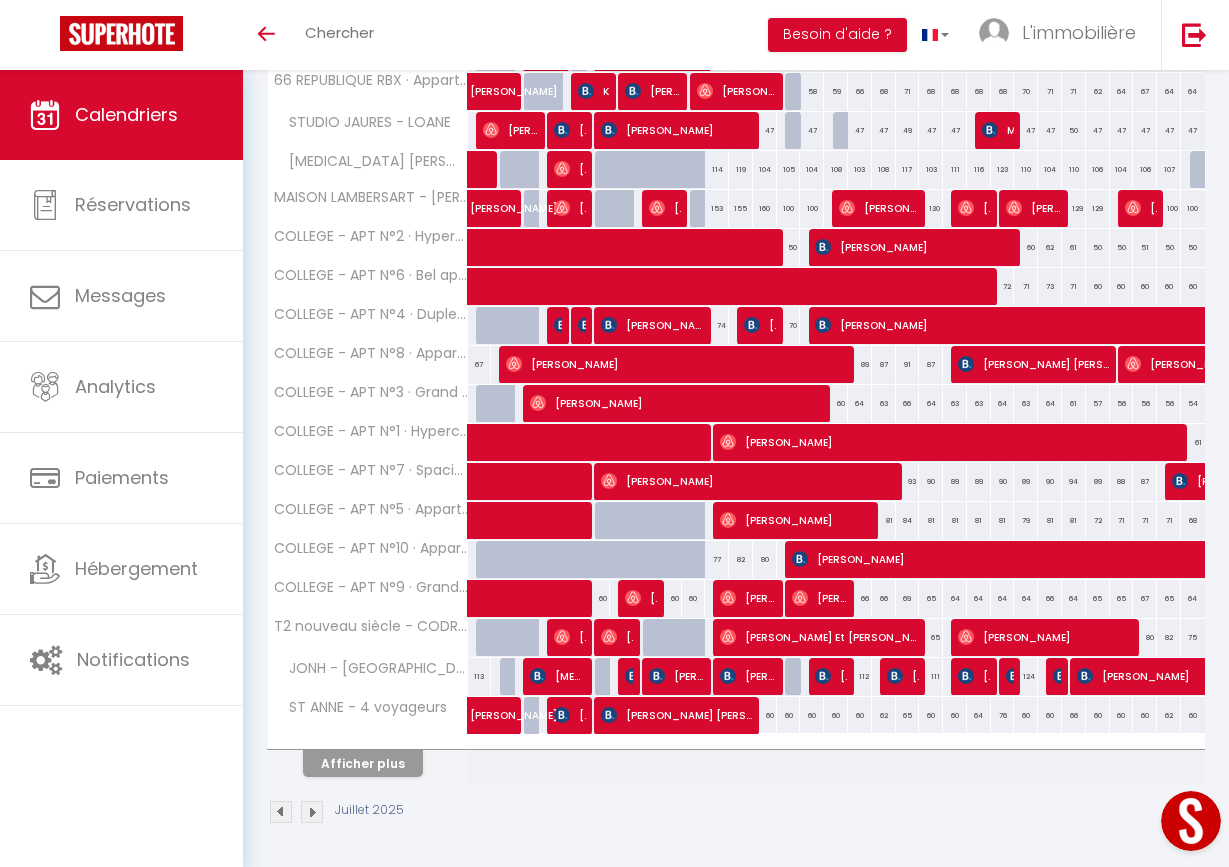 scroll, scrollTop: 845, scrollLeft: 0, axis: vertical 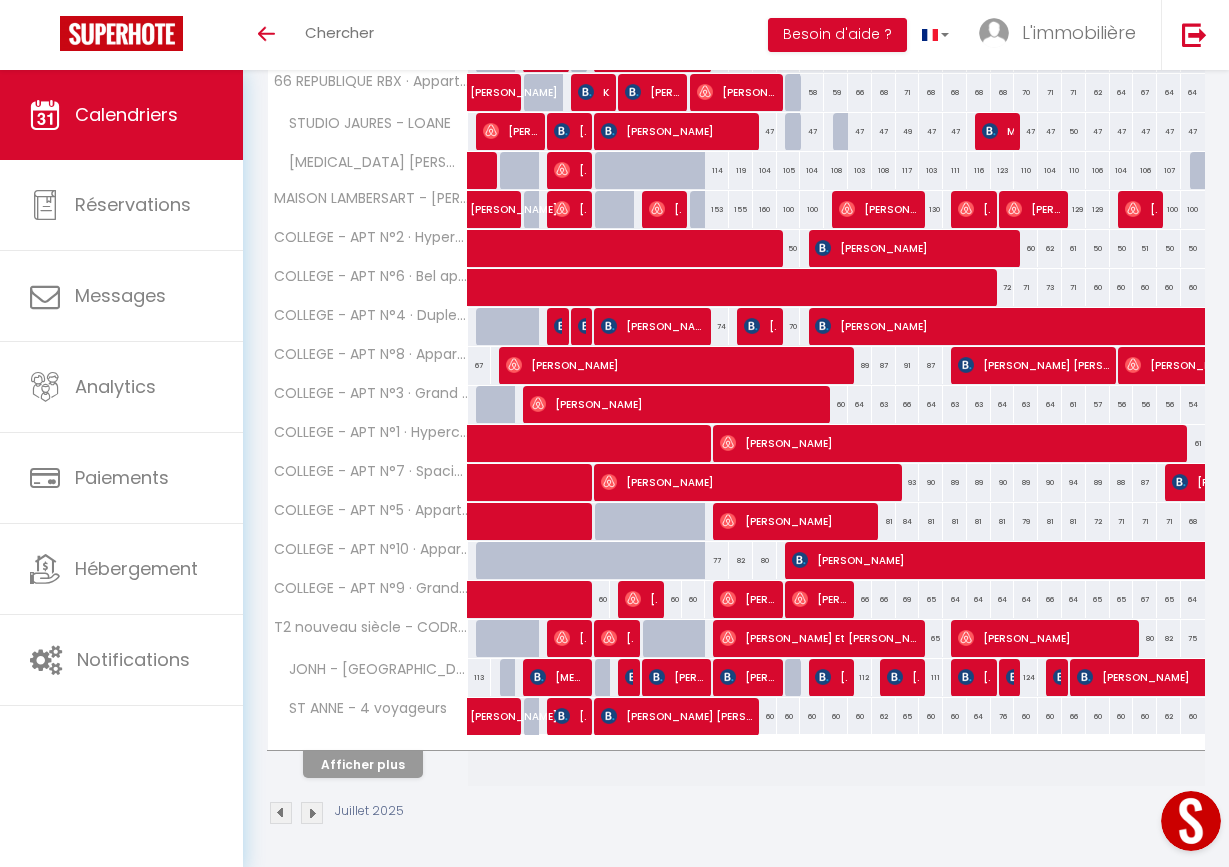 click on "Afficher plus" at bounding box center (363, 764) 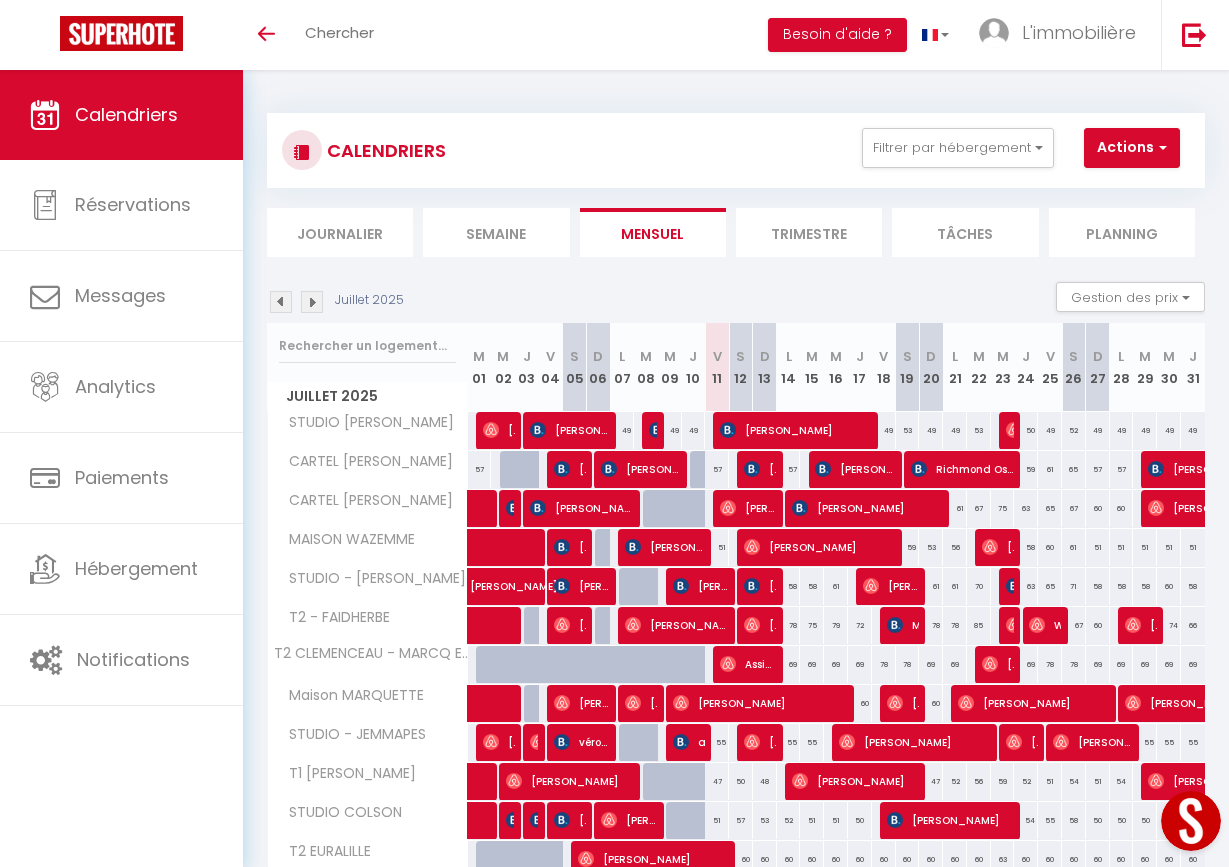 scroll, scrollTop: 0, scrollLeft: 0, axis: both 